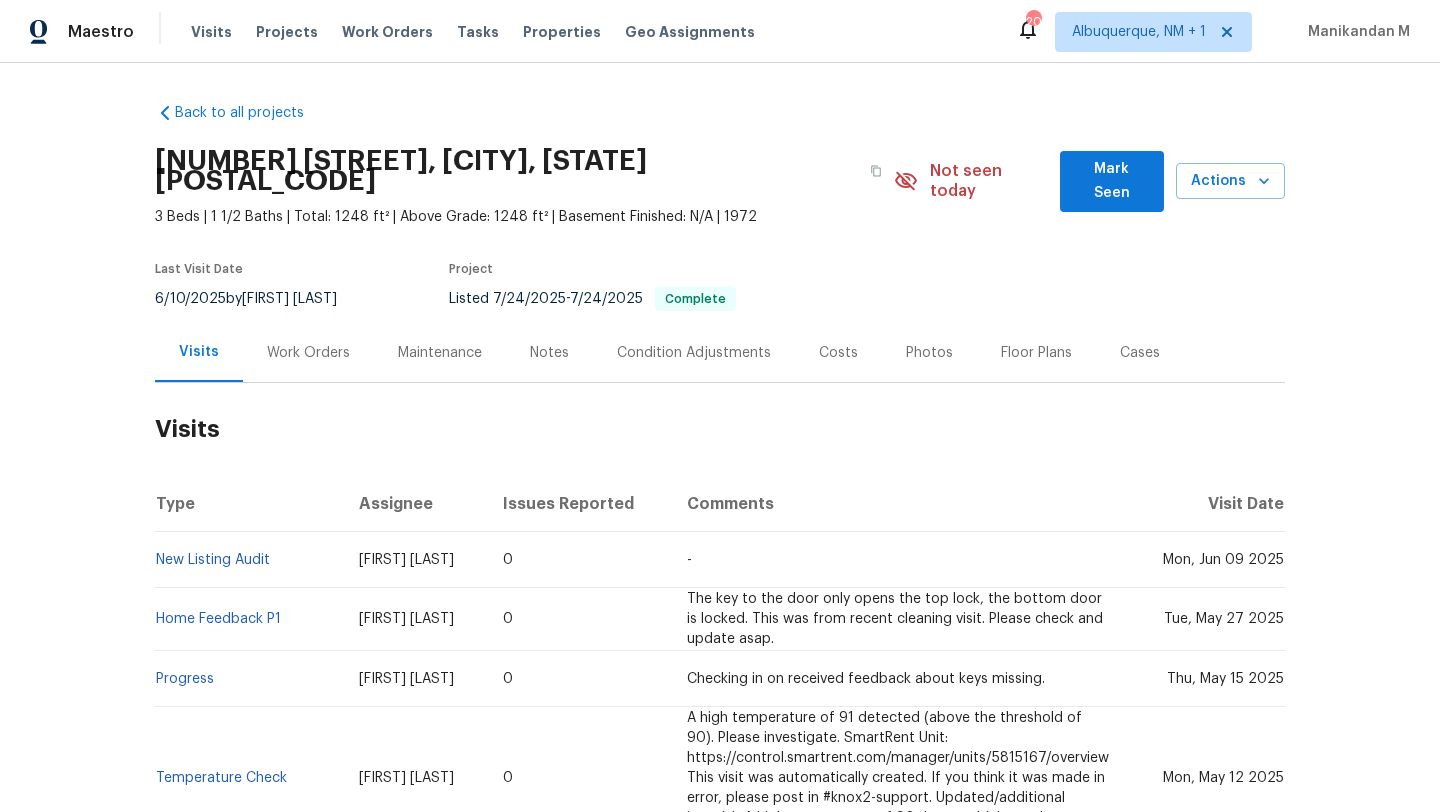 scroll, scrollTop: 0, scrollLeft: 0, axis: both 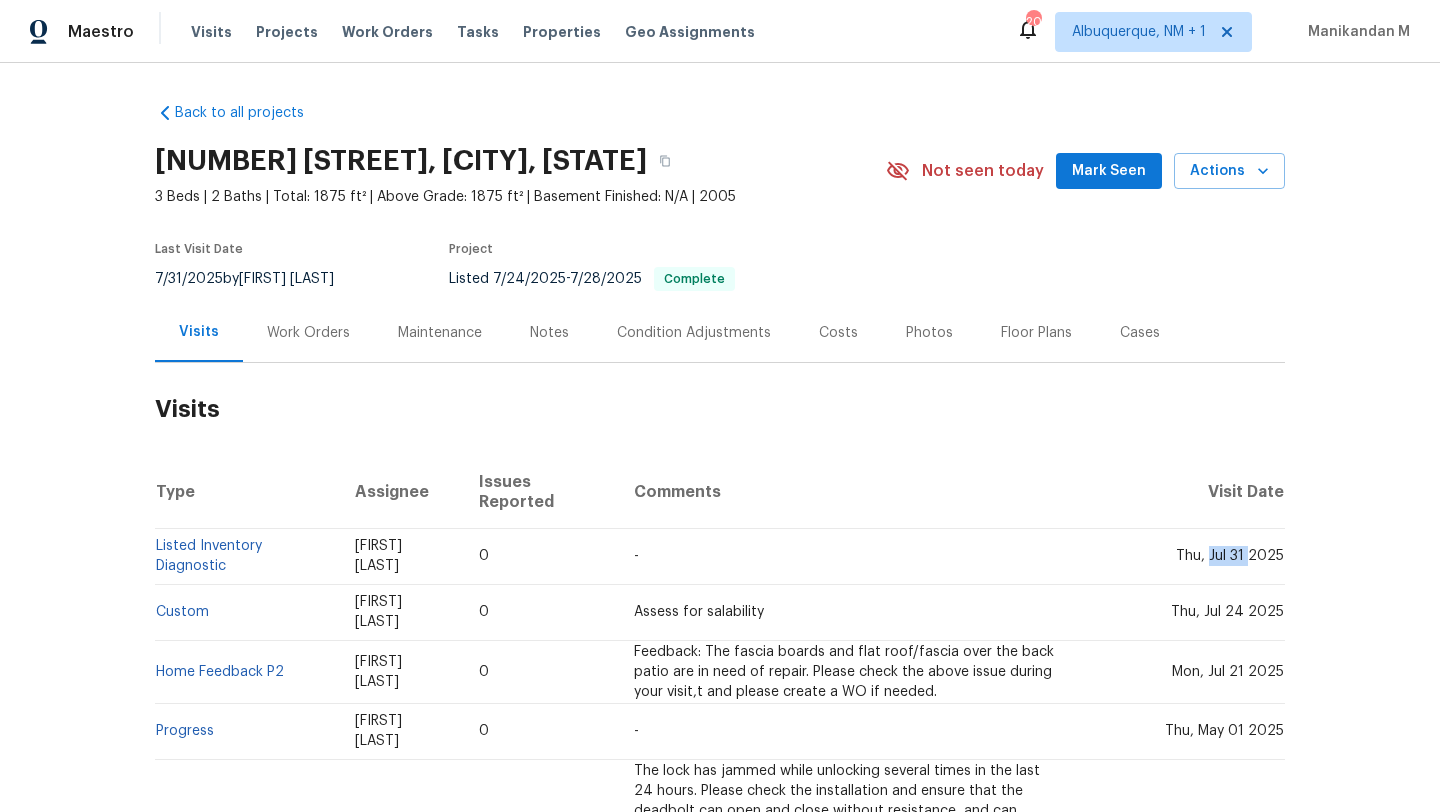 drag, startPoint x: 1205, startPoint y: 540, endPoint x: 1242, endPoint y: 541, distance: 37.01351 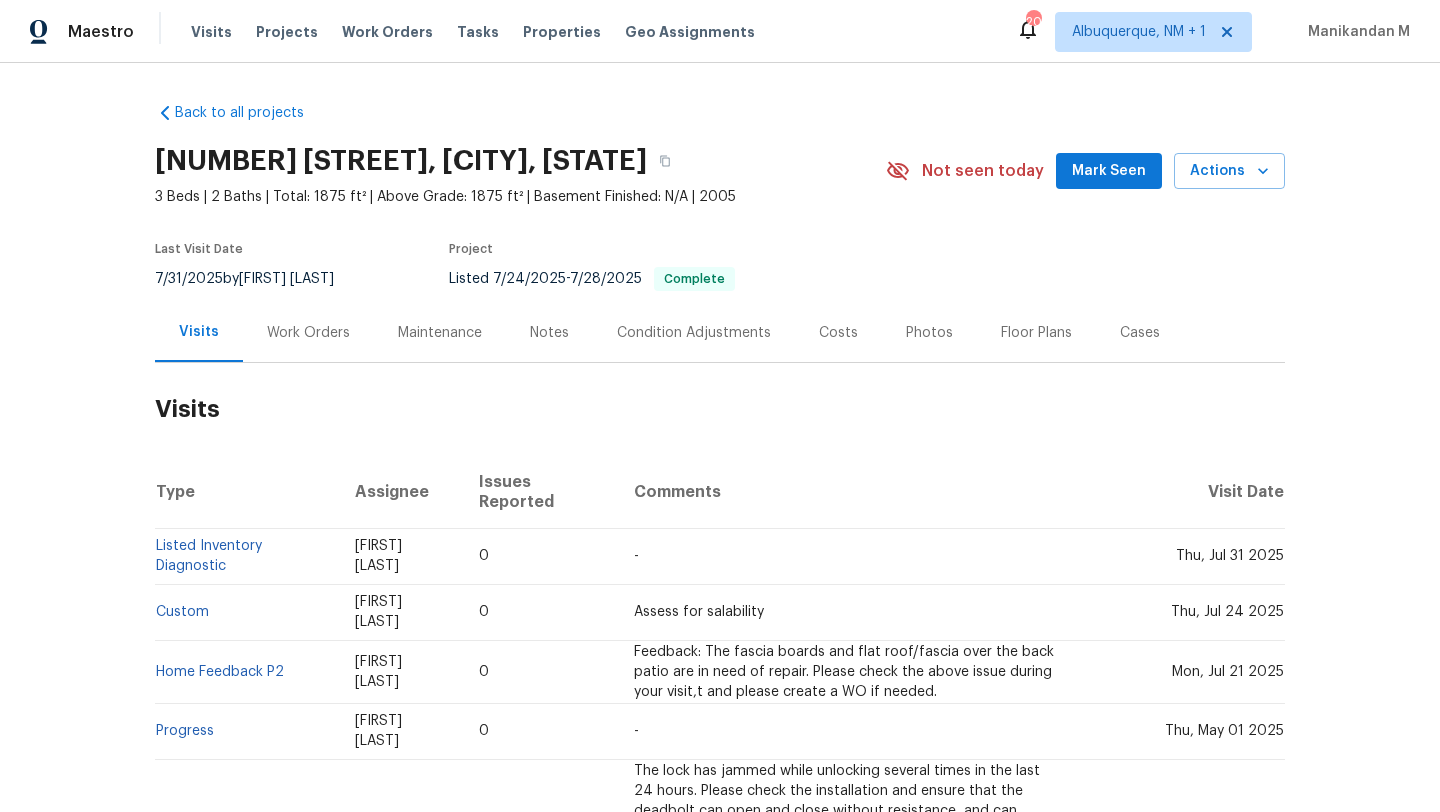 click on "Work Orders" at bounding box center (308, 333) 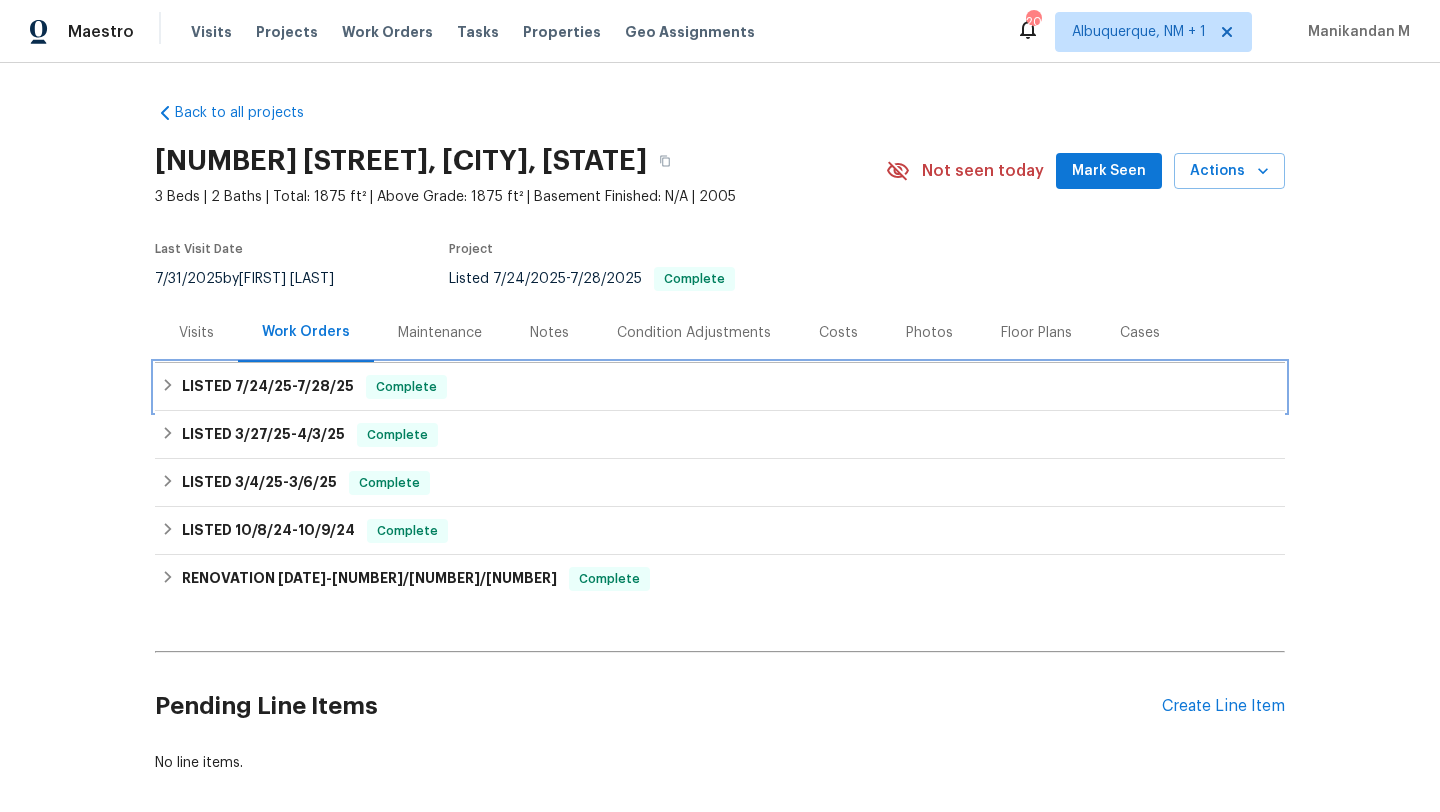 click on "LISTED [DATE] - [DATE]" at bounding box center [268, 387] 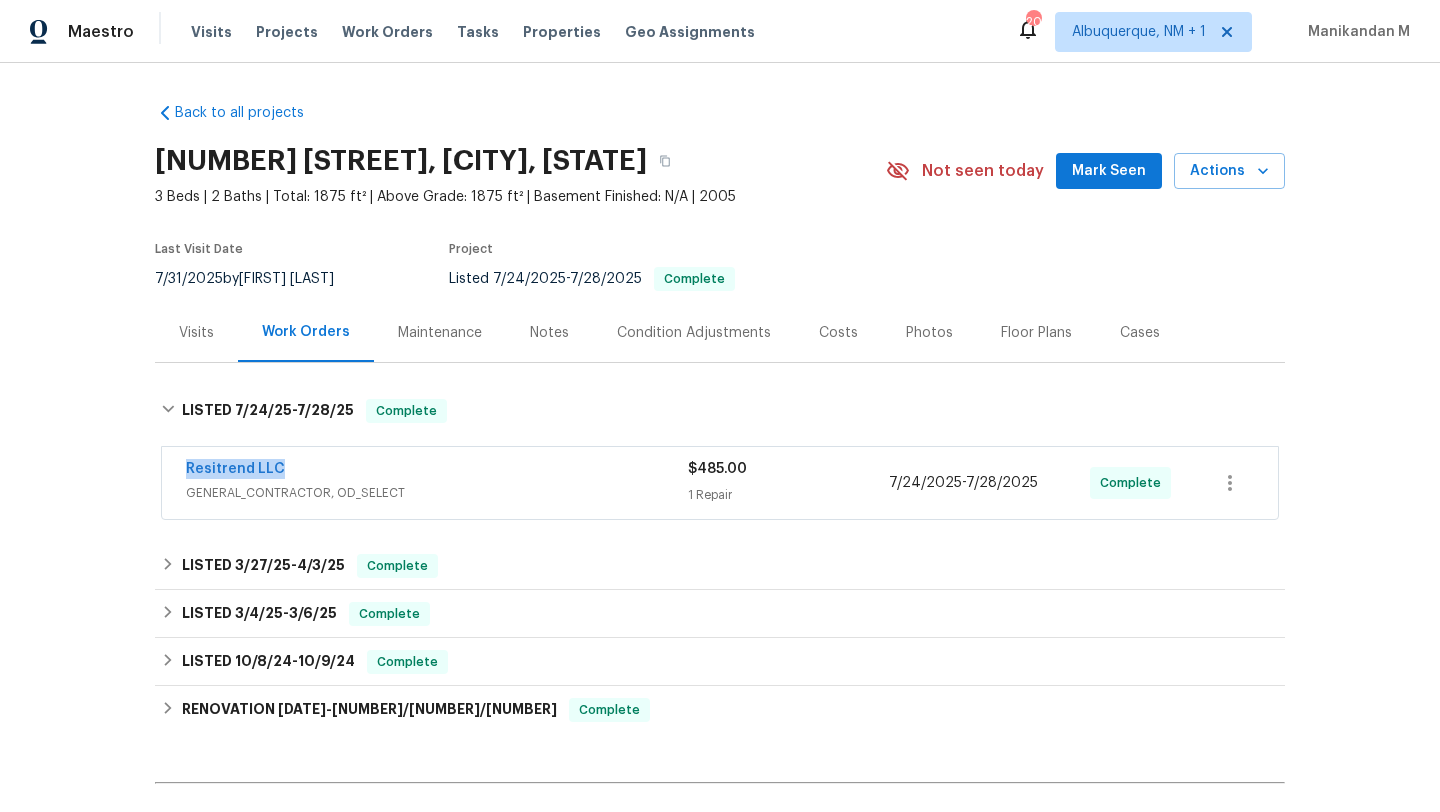 drag, startPoint x: 154, startPoint y: 472, endPoint x: 336, endPoint y: 470, distance: 182.01099 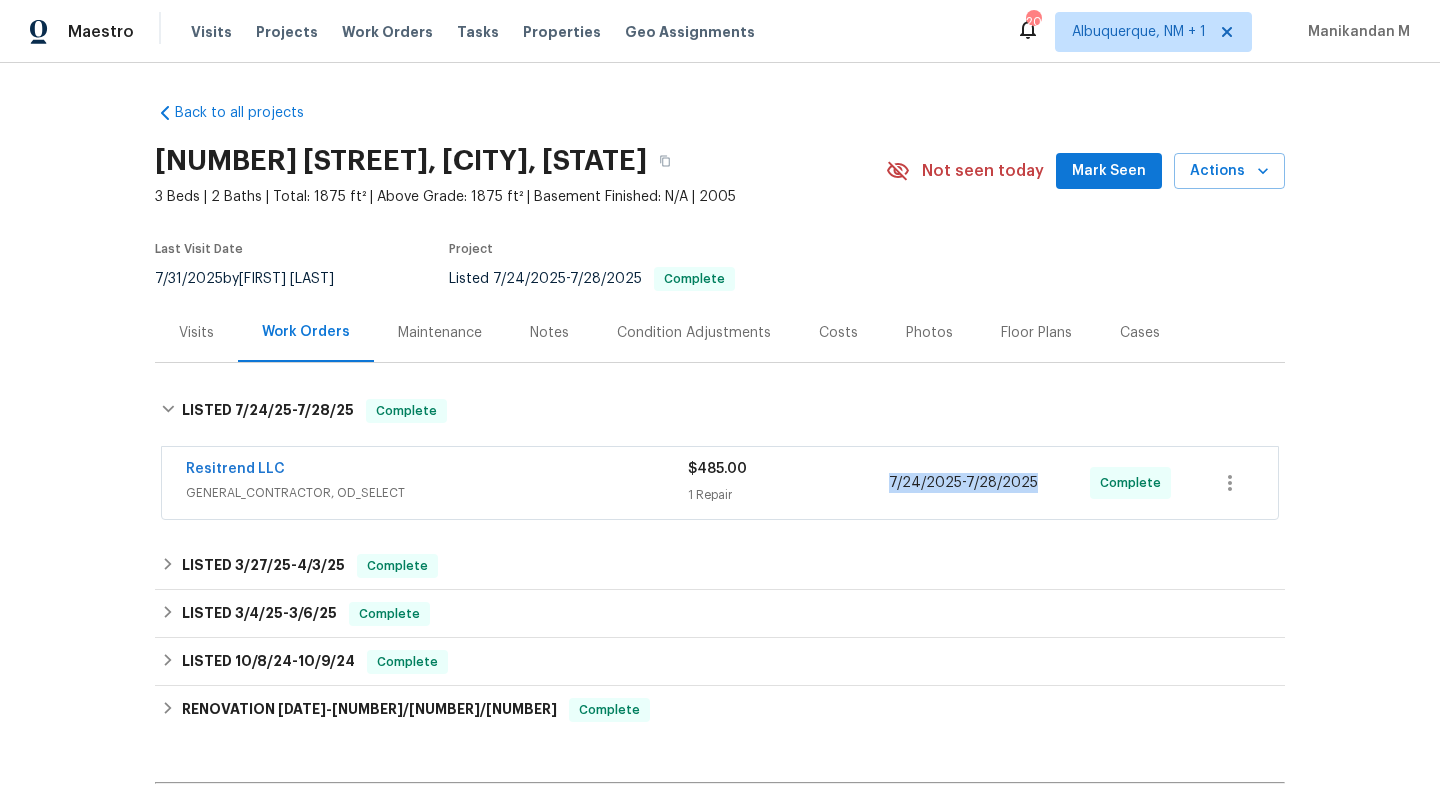 copy on "[MONTH]/[NUMBER]/[YEAR]  -  [MONTH]/[NUMBER]/[YEAR]" 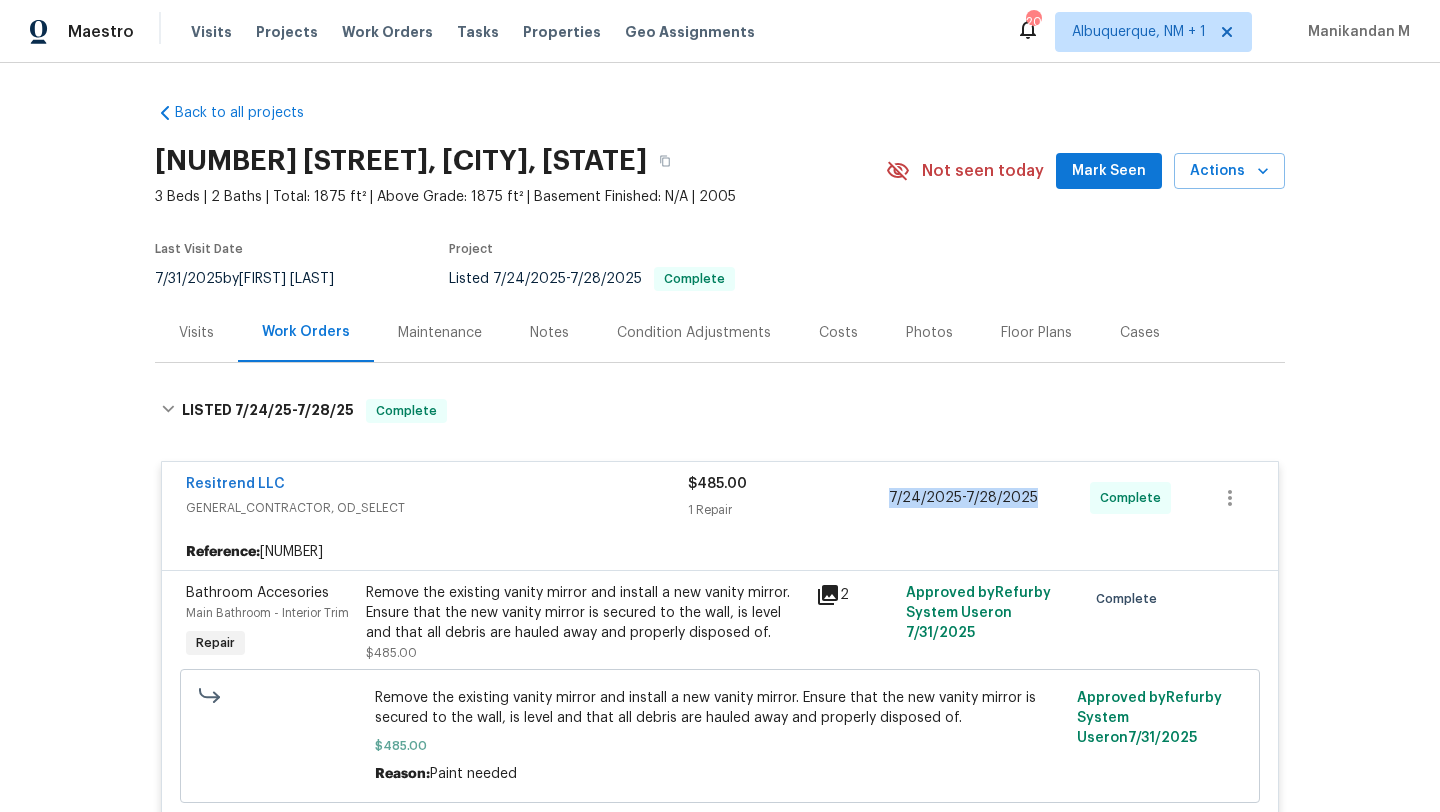 scroll, scrollTop: 39, scrollLeft: 0, axis: vertical 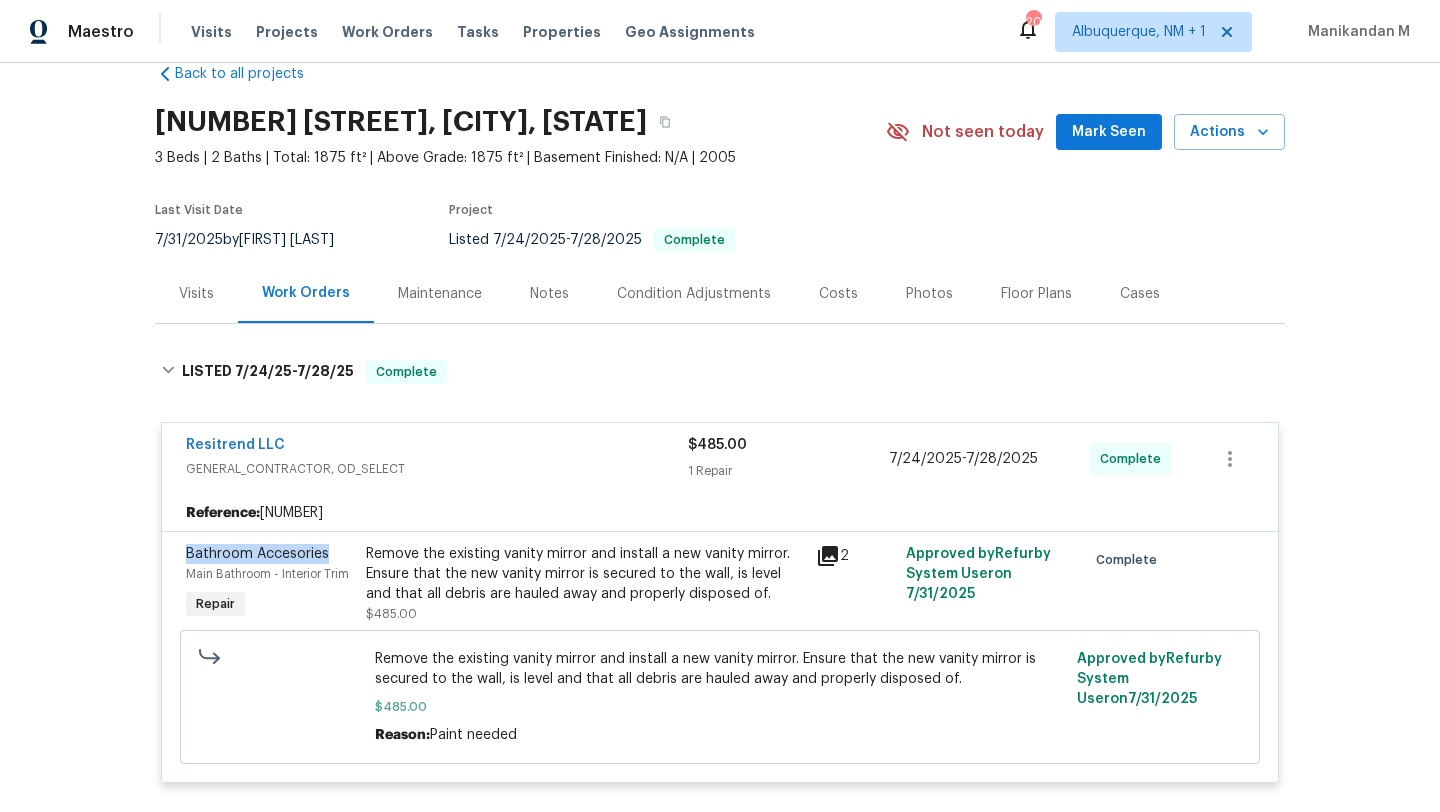 copy on "Bathroom Accesories" 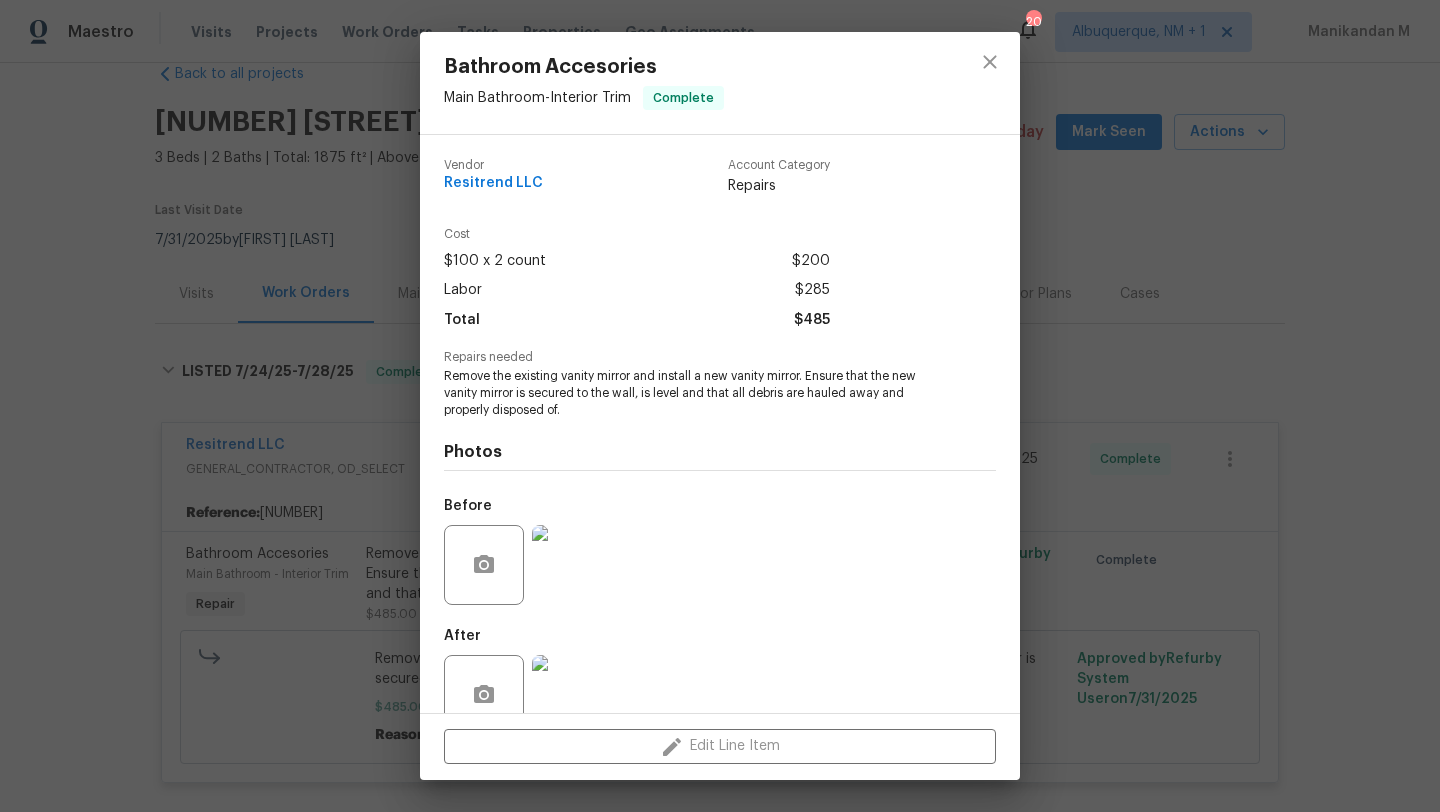 click on "Bathroom Accesories Main Bathroom  -  Interior Trim Complete Vendor Resitrend LLC Account Category Repairs Cost $[PRICE] x [NUMBER] count $[PRICE] Labor $[PRICE] Total $[PRICE] Repairs needed Remove the existing vanity mirror and install a new vanity mirror. Ensure that the new vanity mirror is secured to the wall, is level and that all debris are hauled away and properly disposed of. Photos Before After  Edit Line Item" at bounding box center [720, 406] 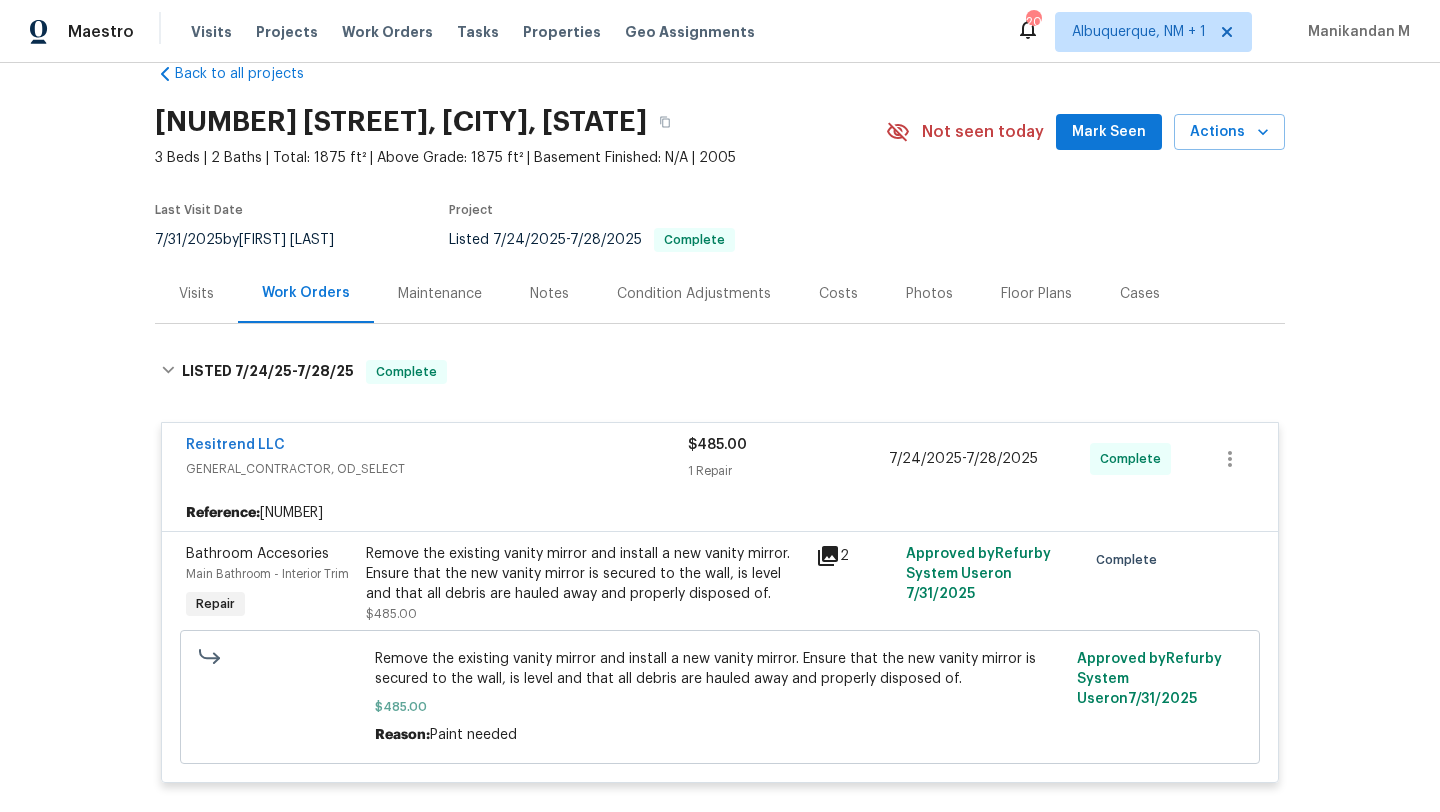 click on "Cases" at bounding box center [1140, 293] 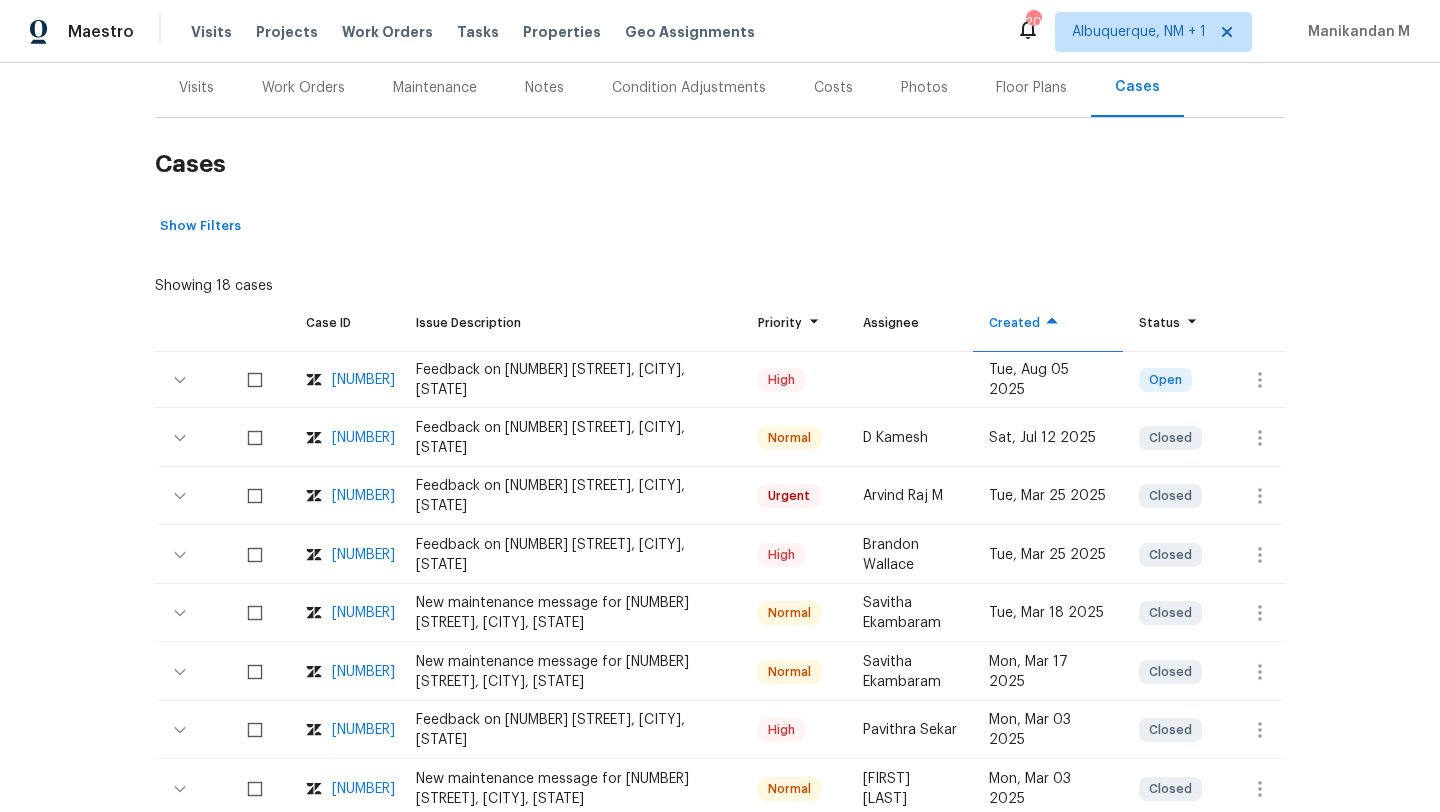 scroll, scrollTop: 254, scrollLeft: 0, axis: vertical 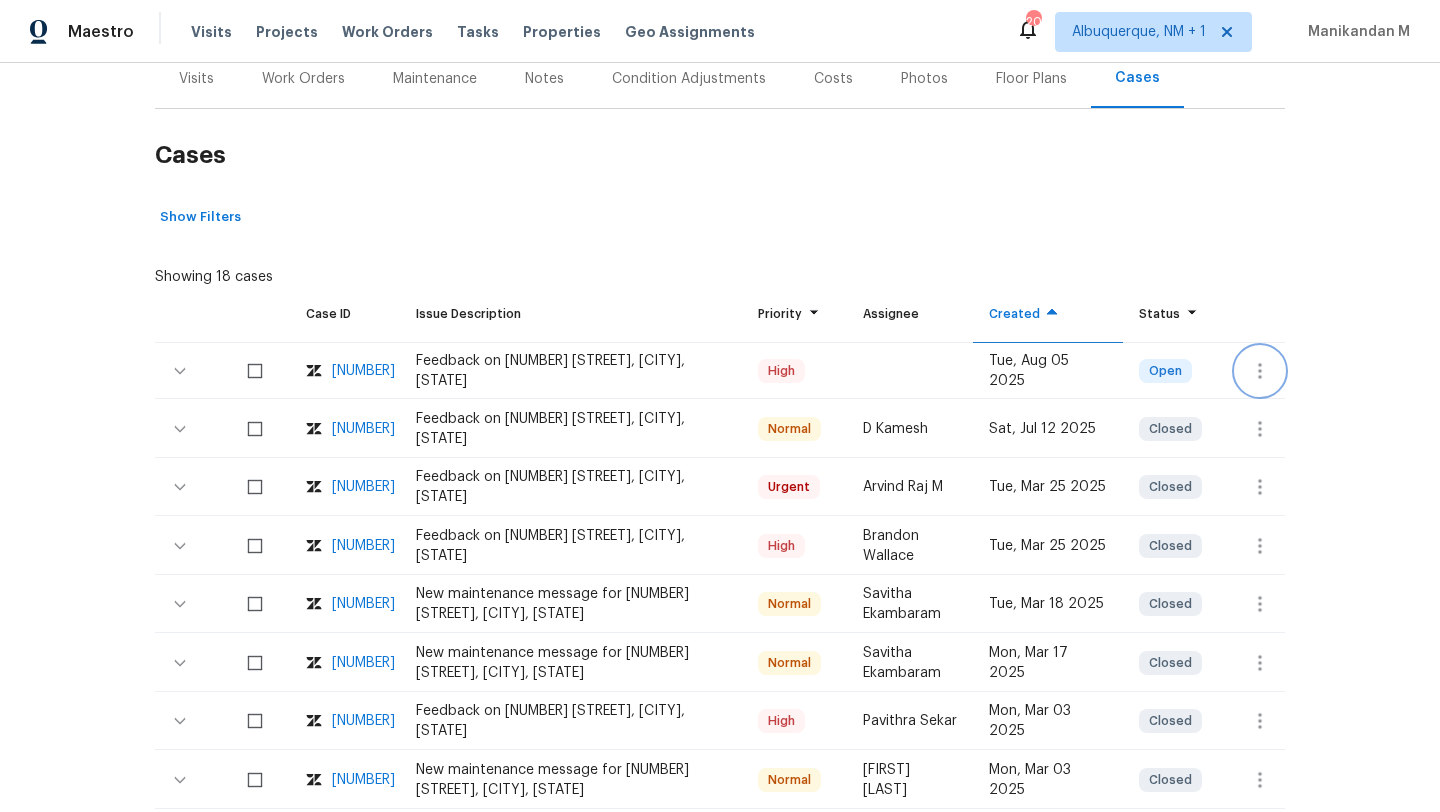 click 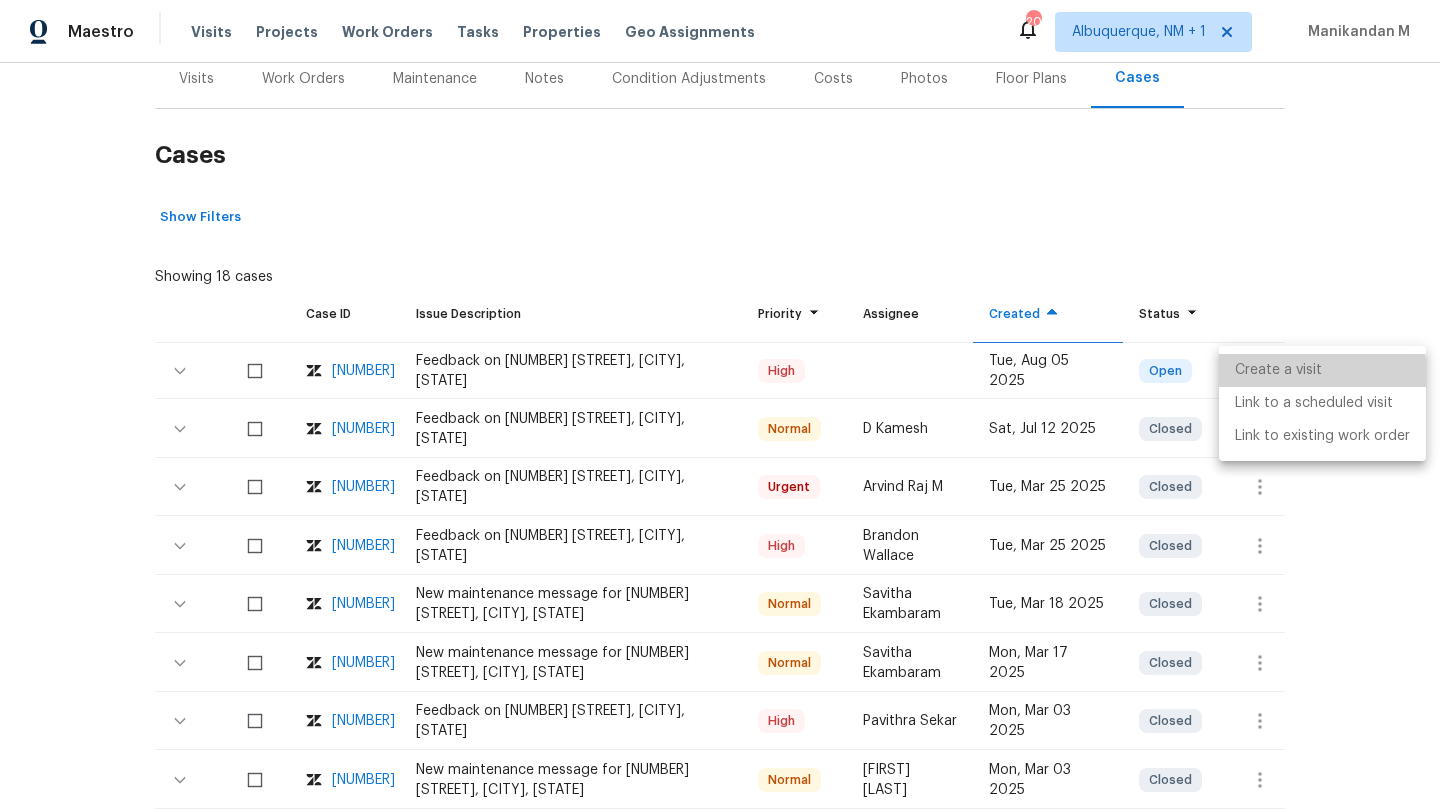 click on "Create a visit" at bounding box center (1322, 370) 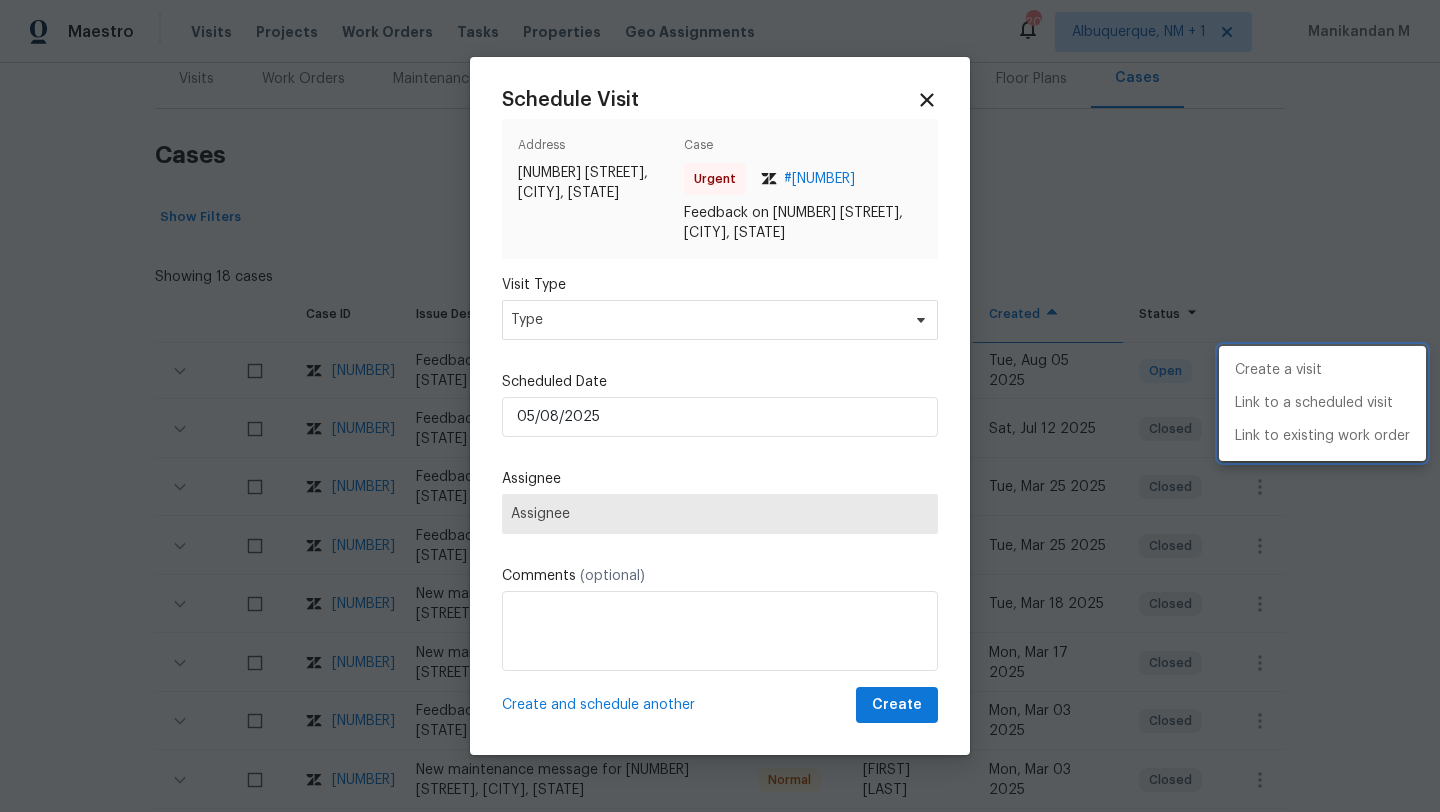 click at bounding box center [720, 406] 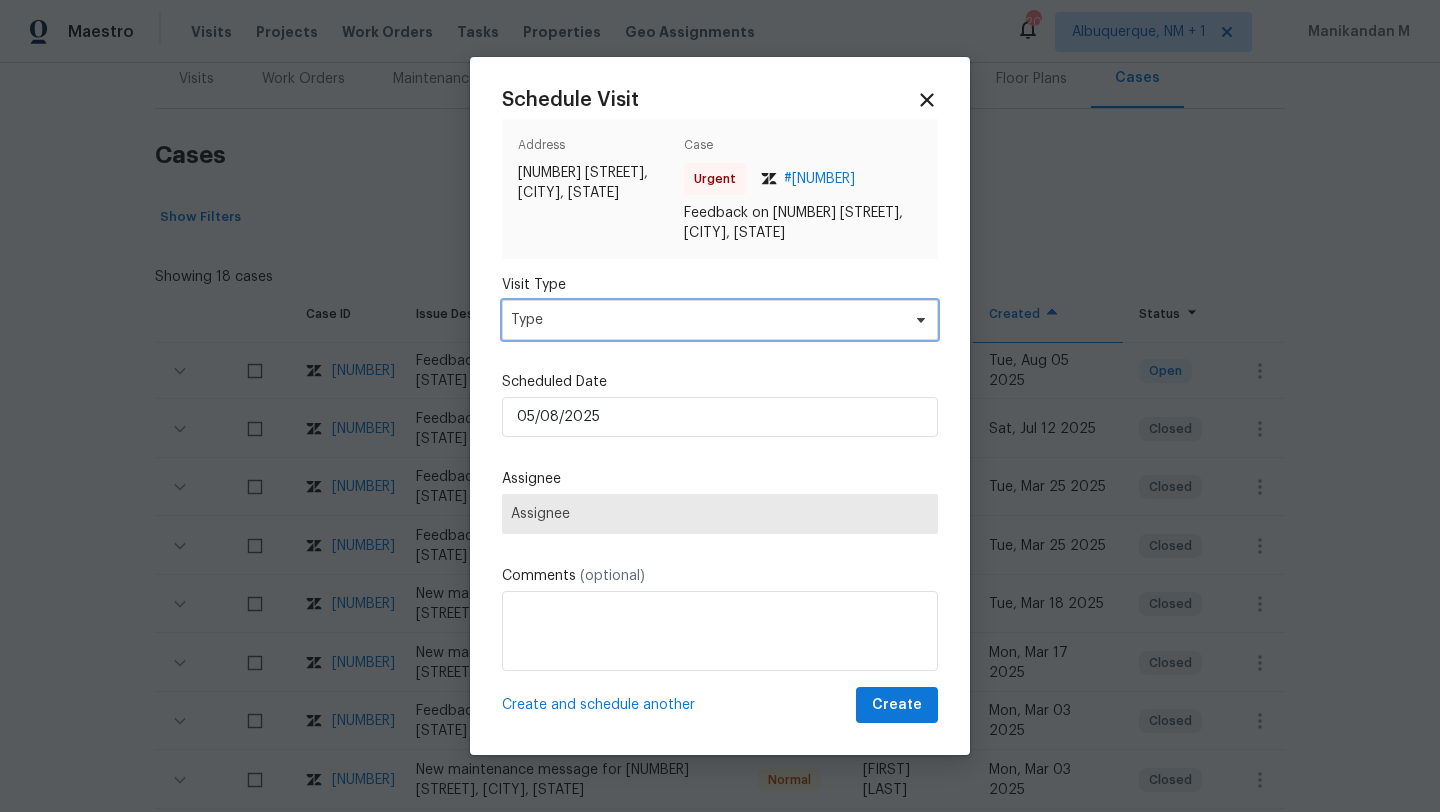 click on "Type" at bounding box center (705, 320) 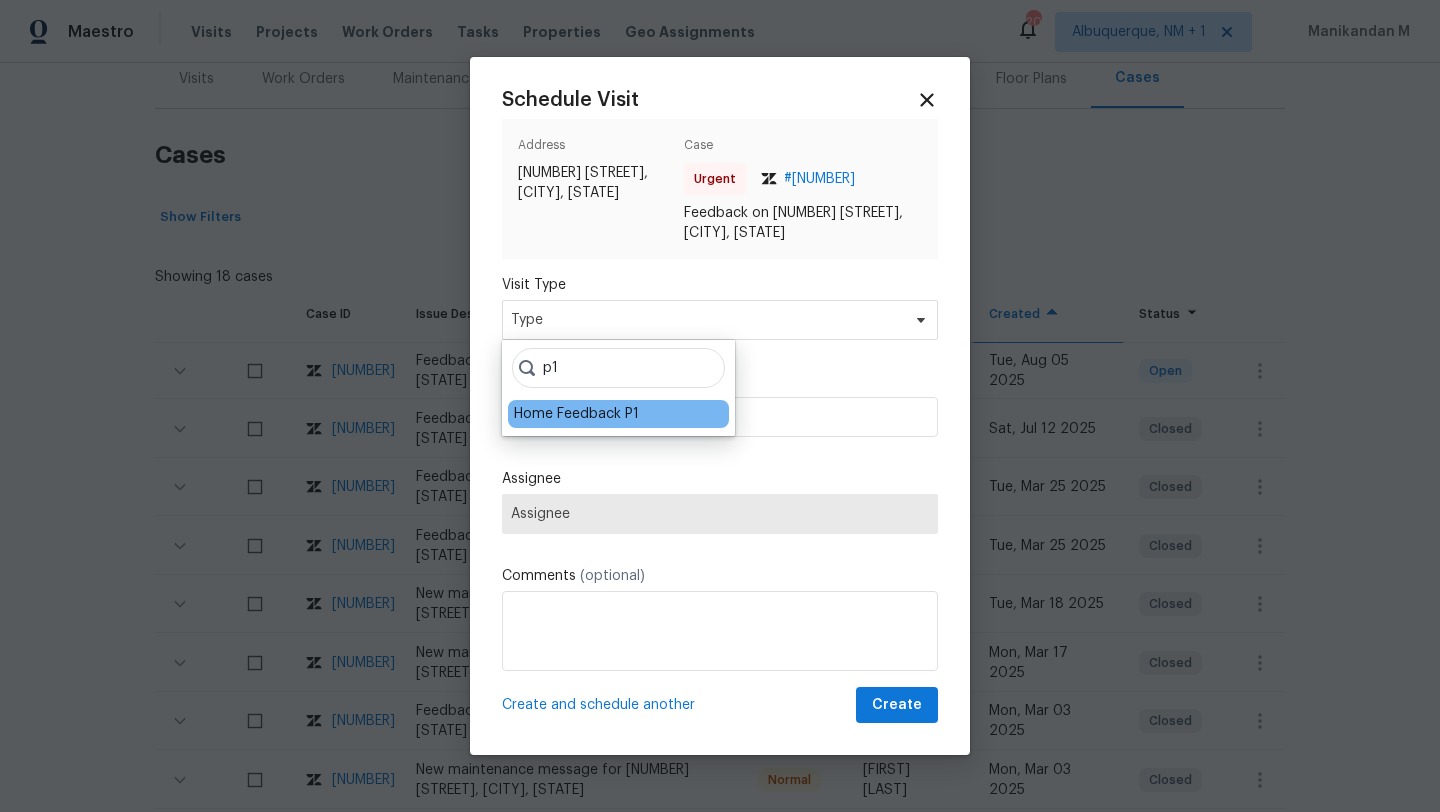 type on "p1" 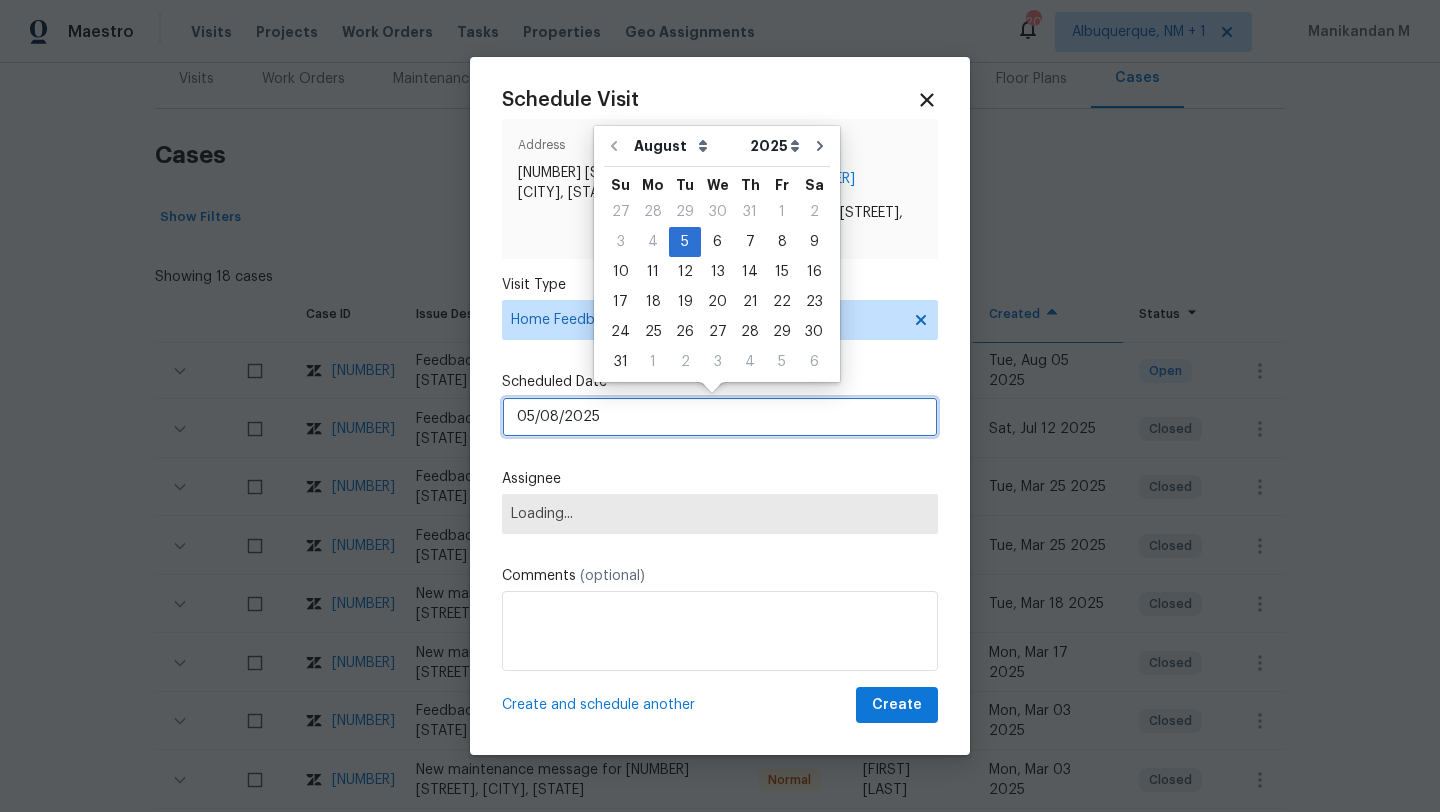 click on "05/08/2025" at bounding box center (720, 417) 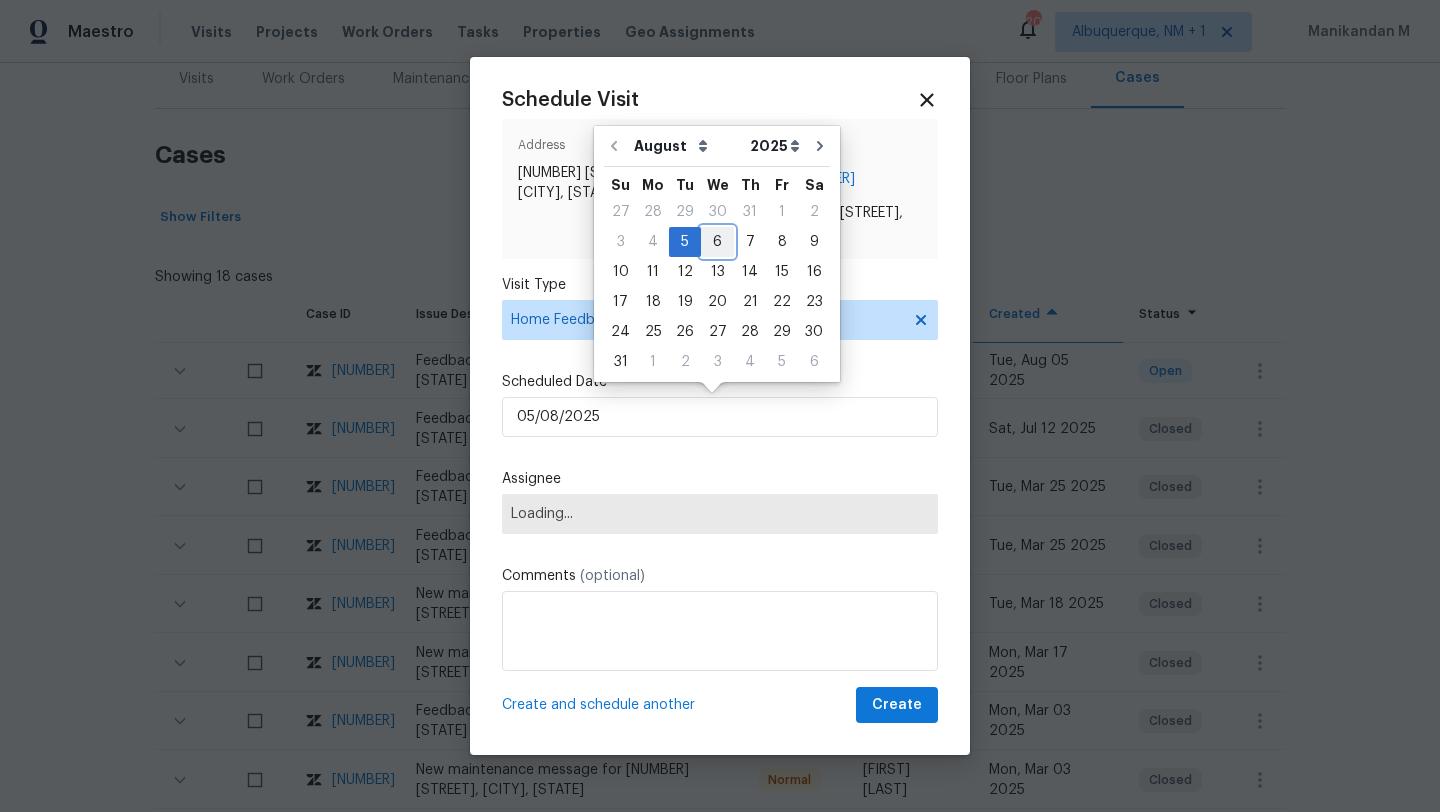 click on "6" at bounding box center [717, 242] 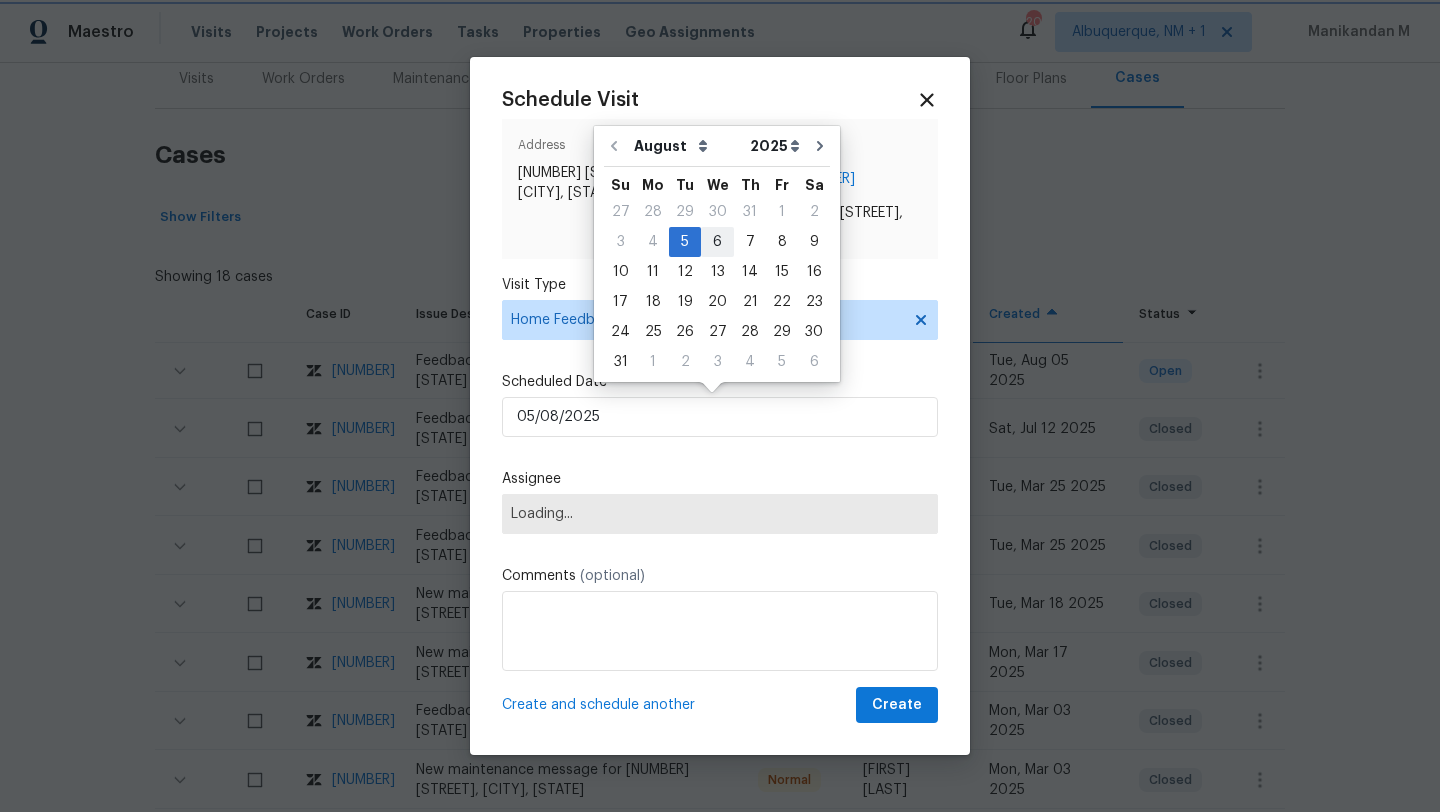 type on "06/08/2025" 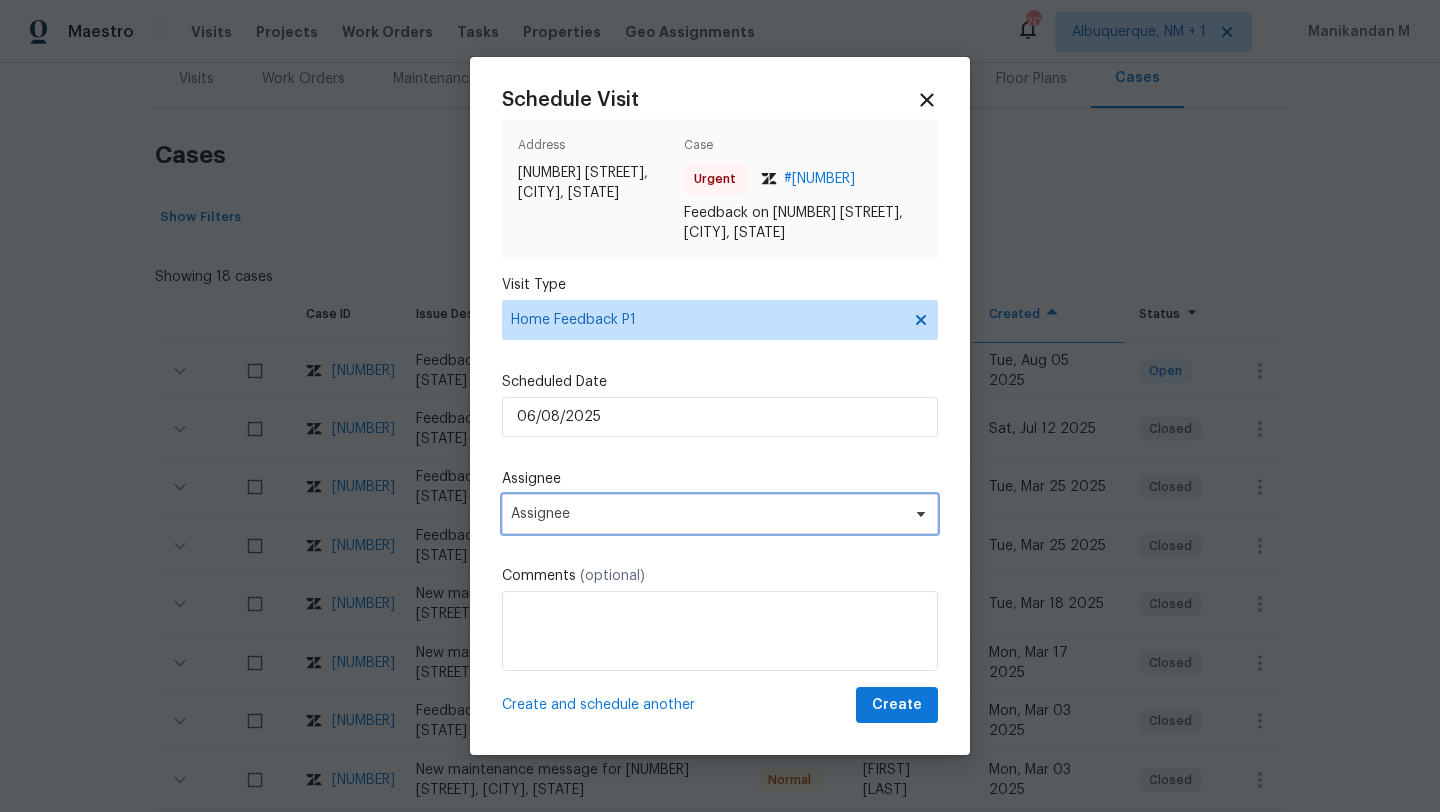 click on "Assignee" at bounding box center [707, 514] 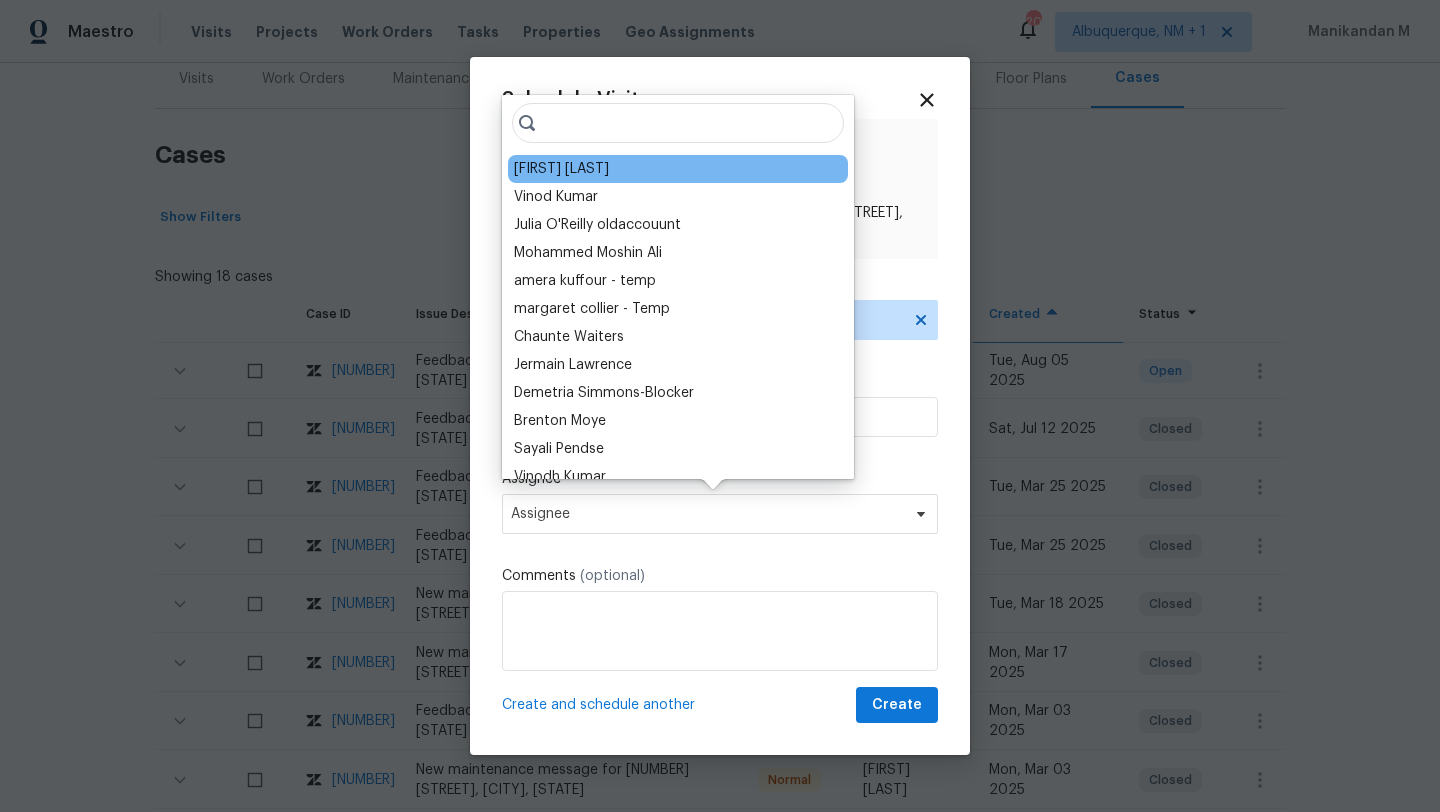 click on "[FIRST] [LAST]" at bounding box center (678, 169) 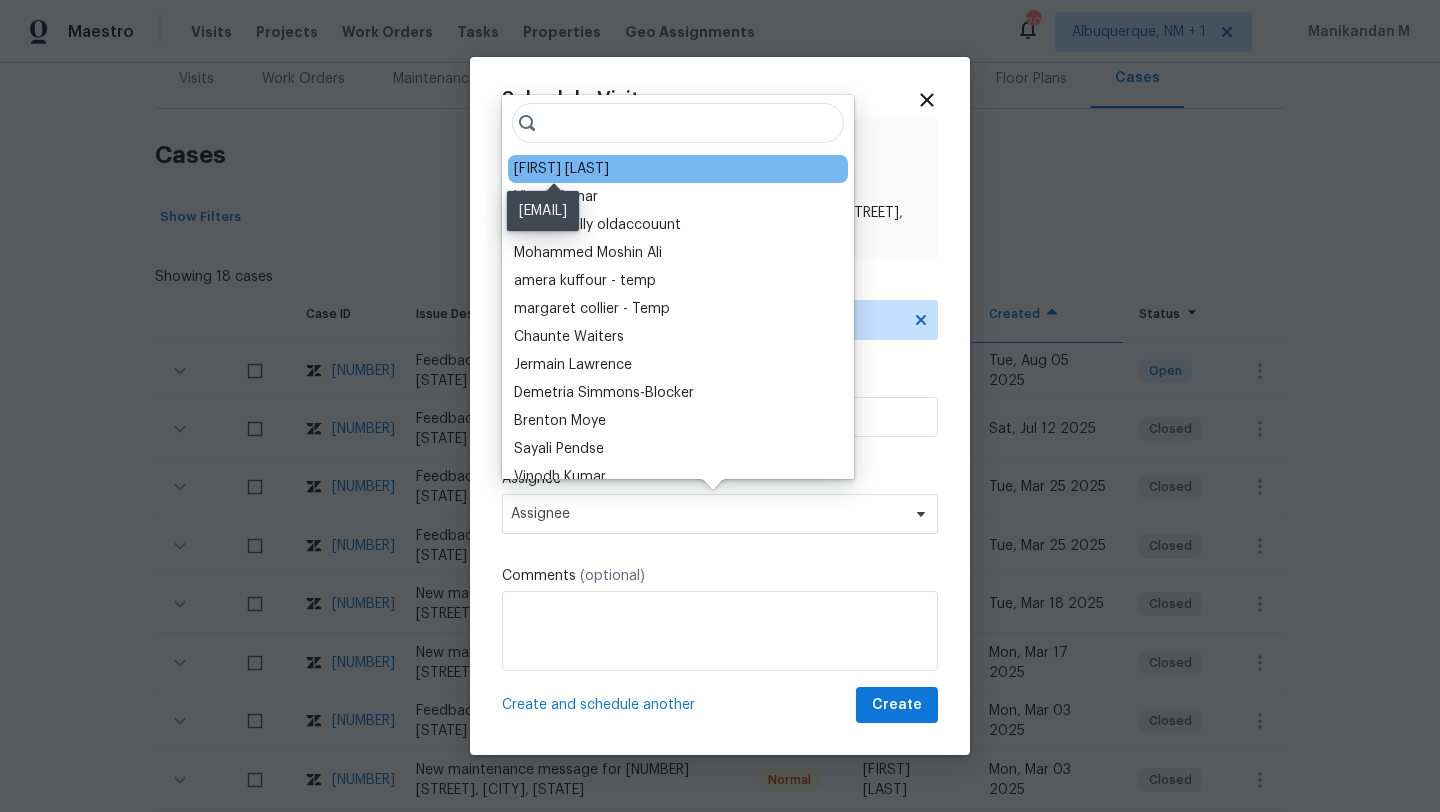 click on "[FIRST] [LAST]" at bounding box center (561, 169) 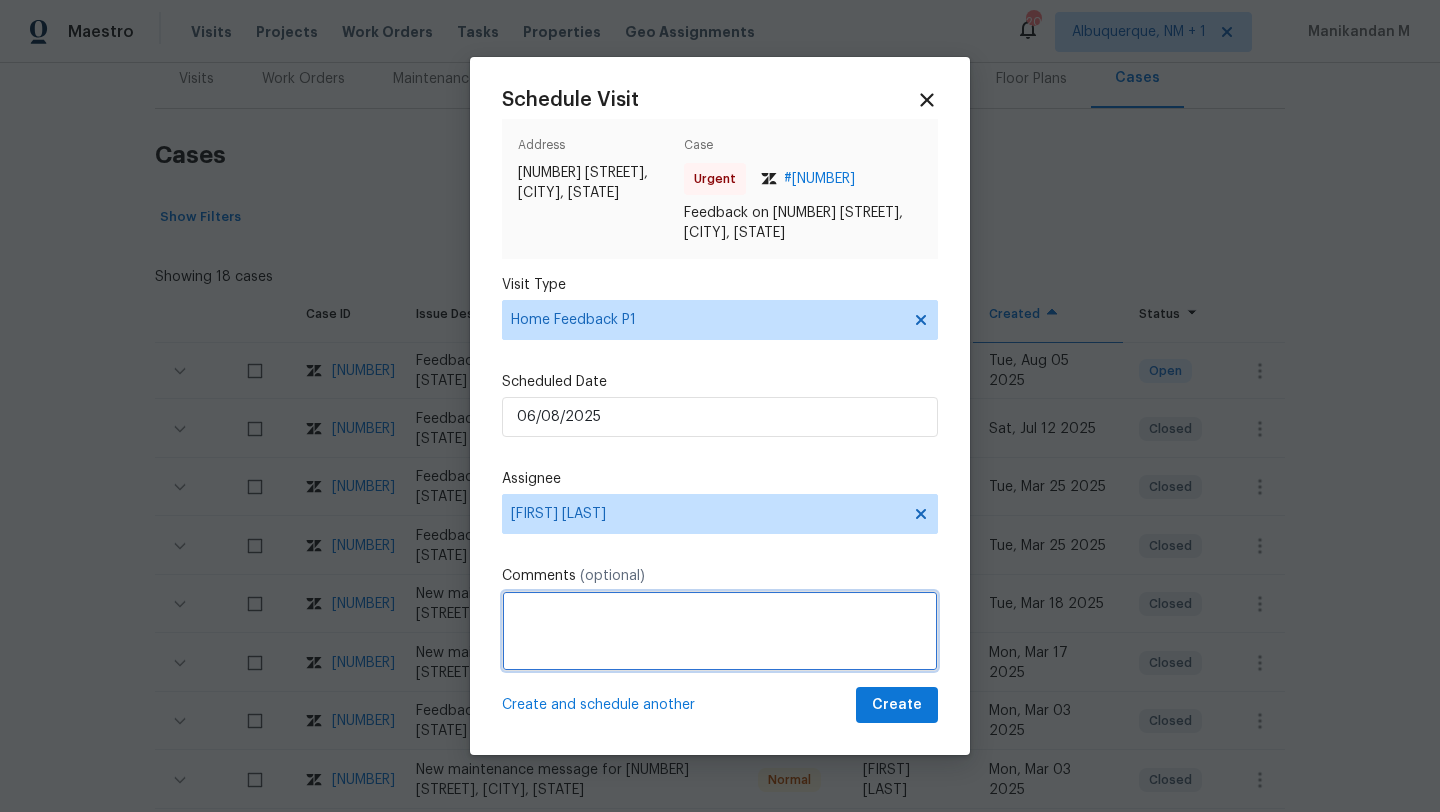 click at bounding box center (720, 631) 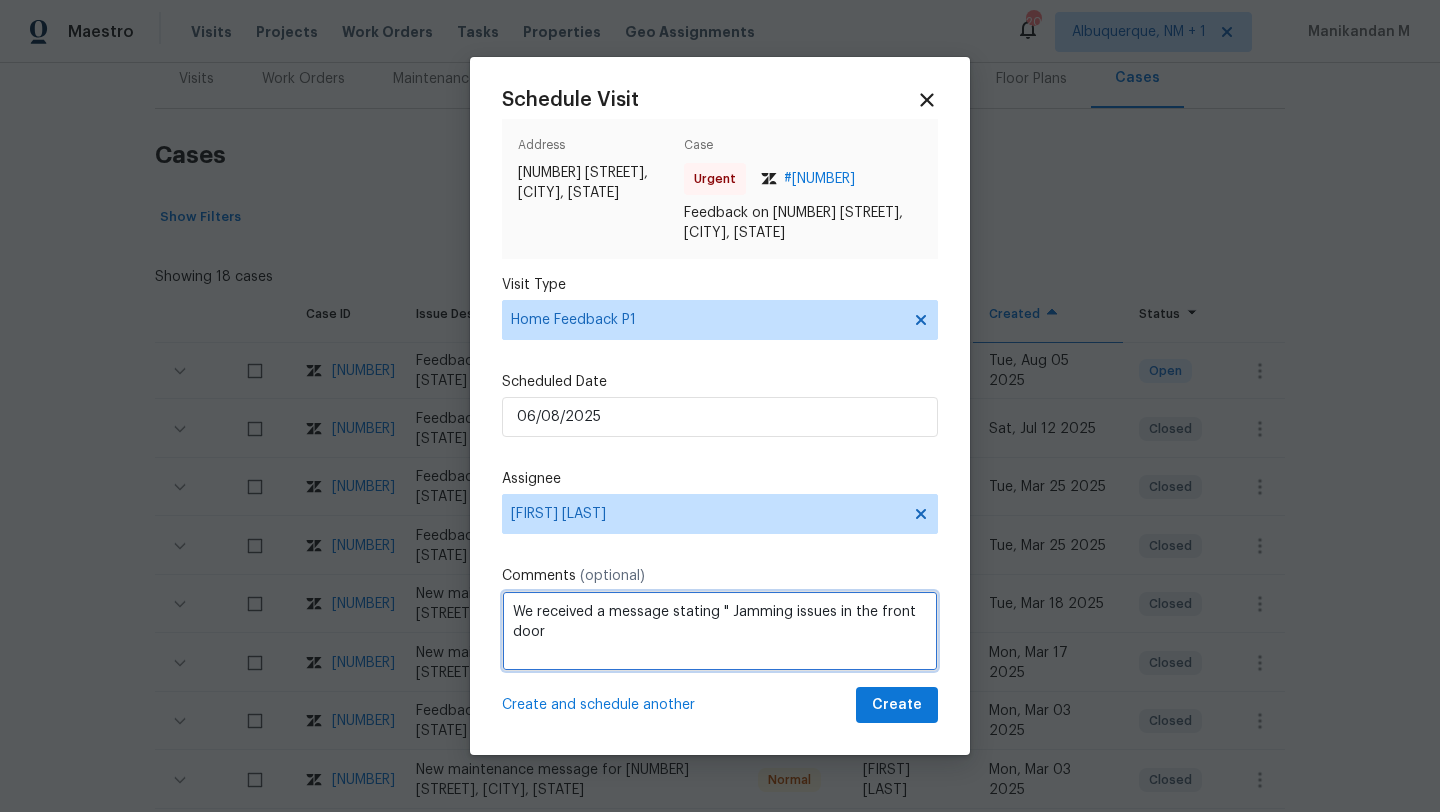 paste on "tried every method customer unable to get in" 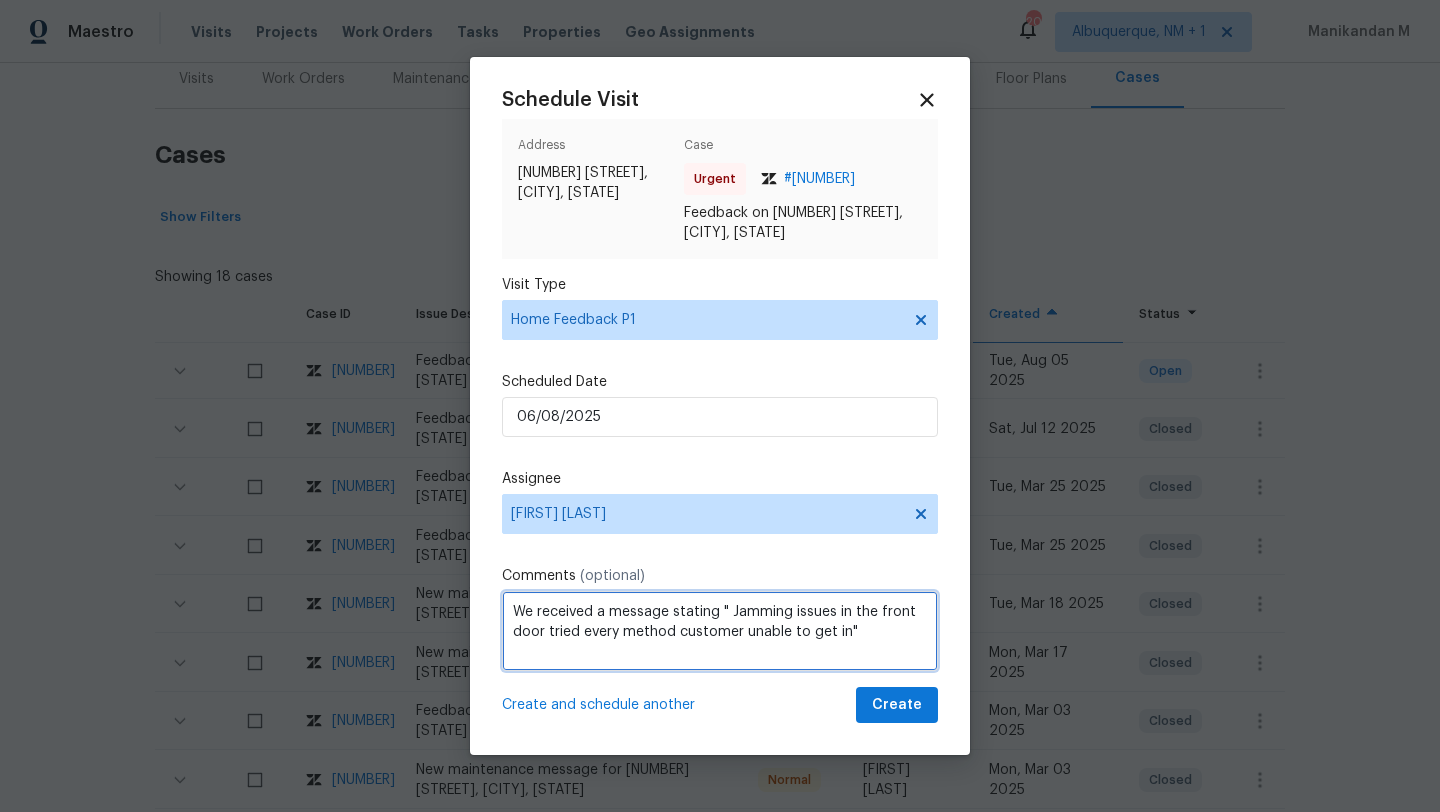 paste on "Kindly complete the visit and update if any WO needs to be created. Thank you" 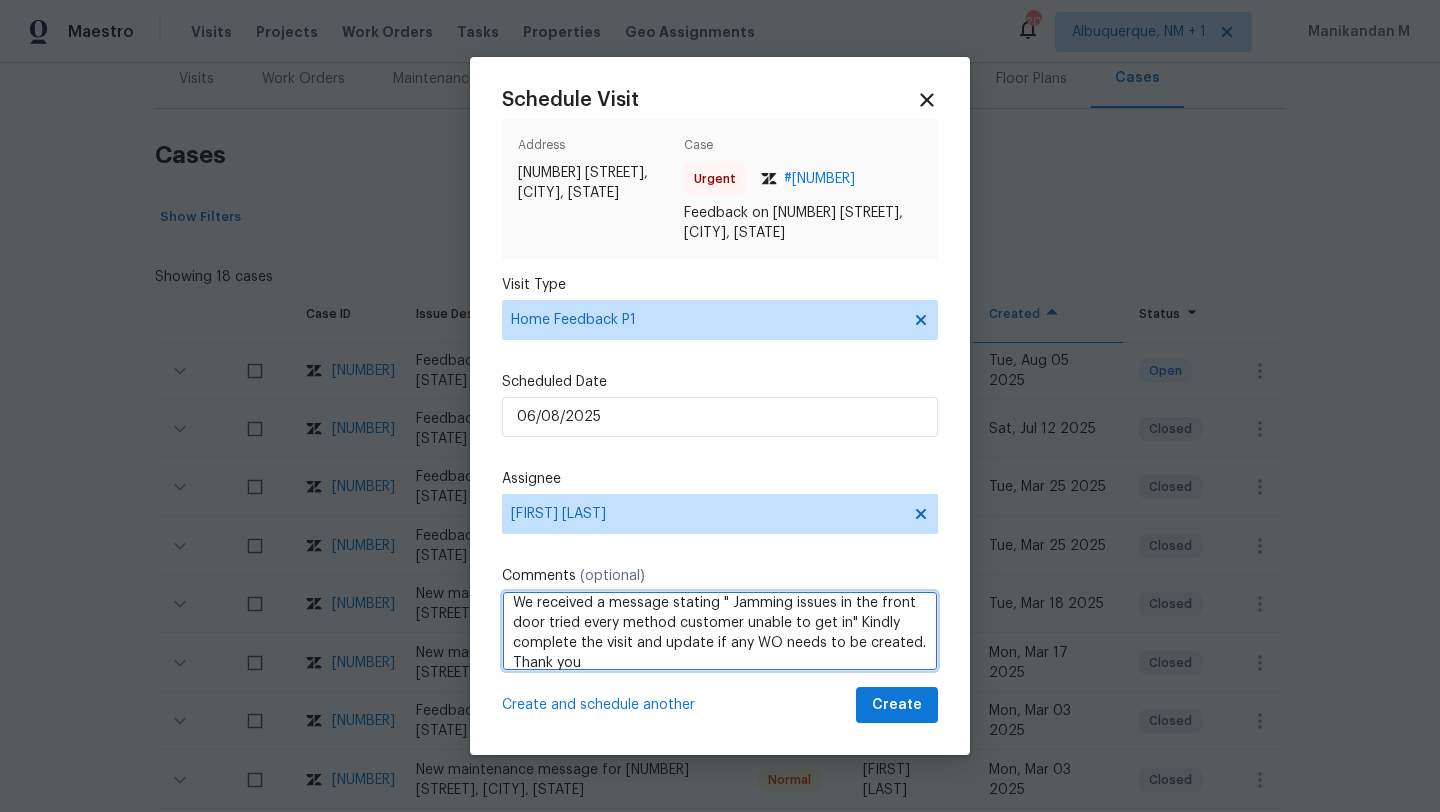 scroll, scrollTop: 22, scrollLeft: 0, axis: vertical 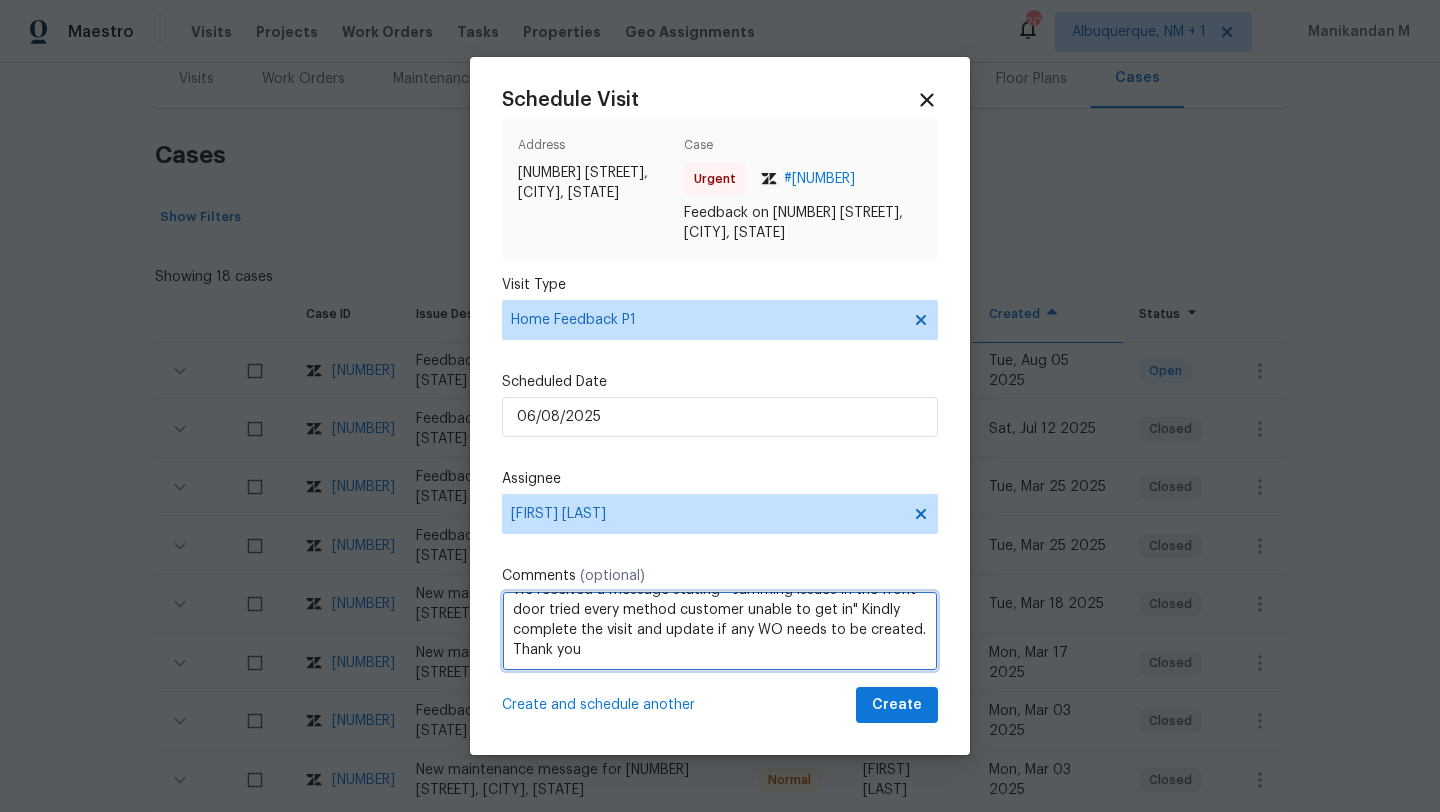 type on "We received a message stating " Jamming issues in the front door tried every method customer unable to get in" Kindly complete the visit and update if any WO needs to be created. Thank you" 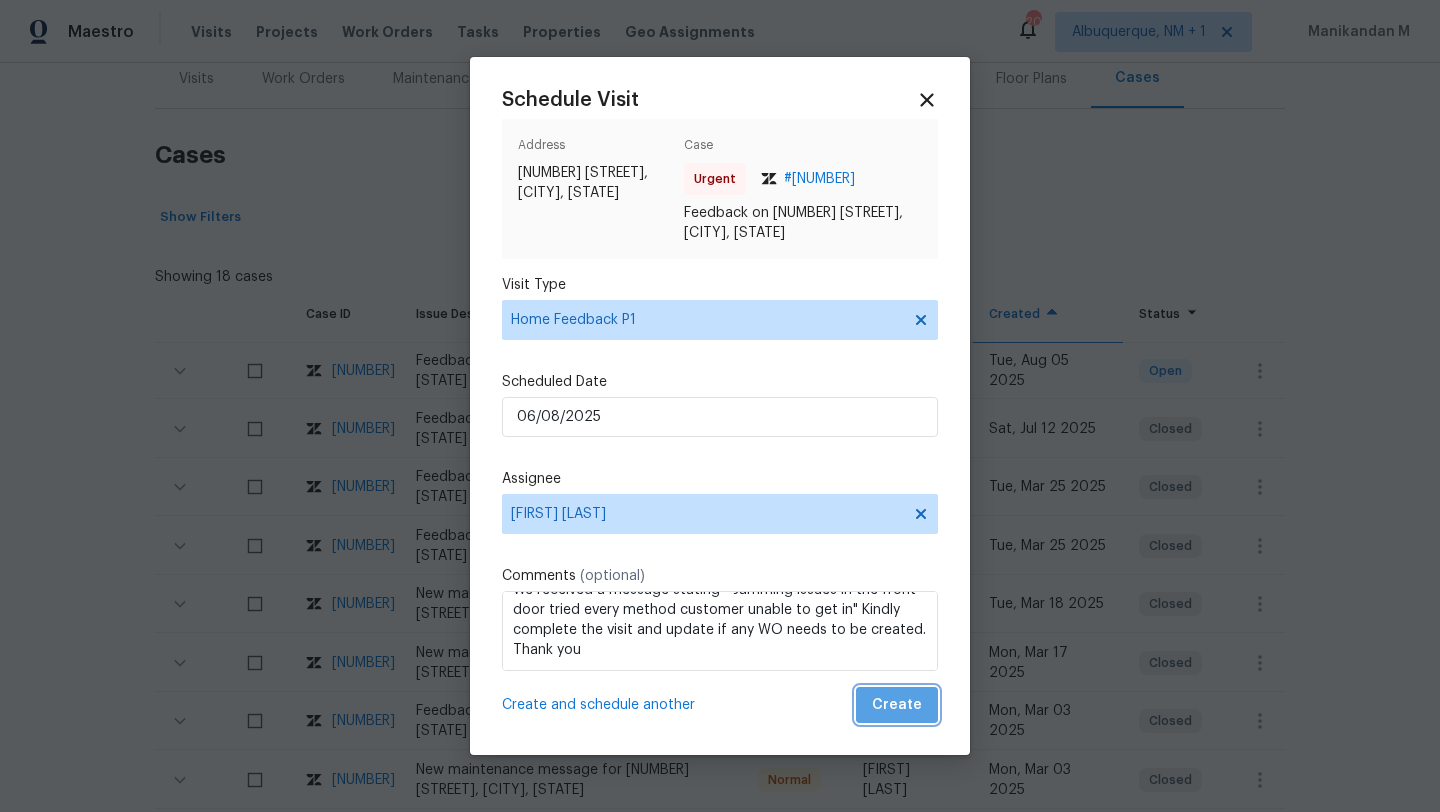 click on "Create" at bounding box center (897, 705) 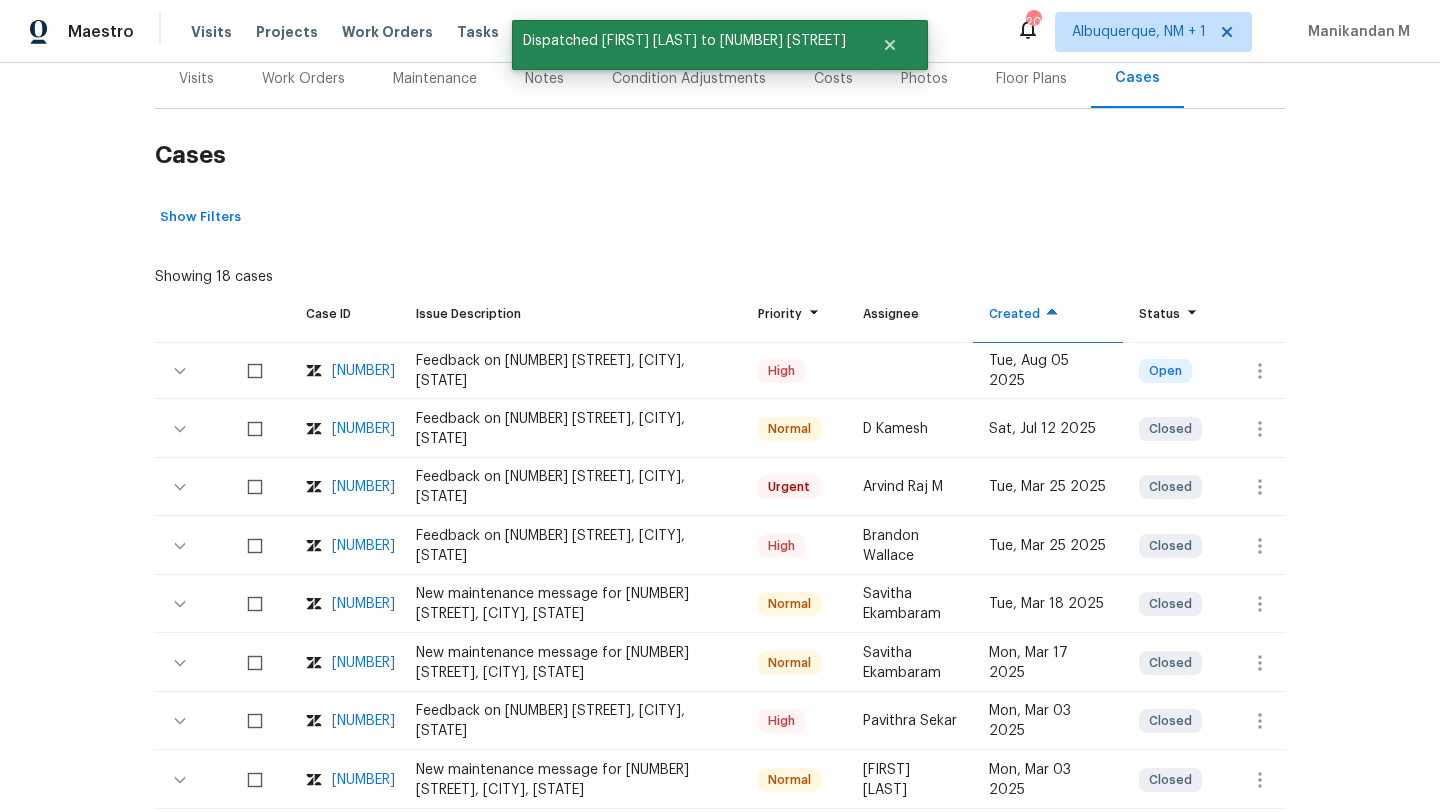 scroll, scrollTop: 155, scrollLeft: 0, axis: vertical 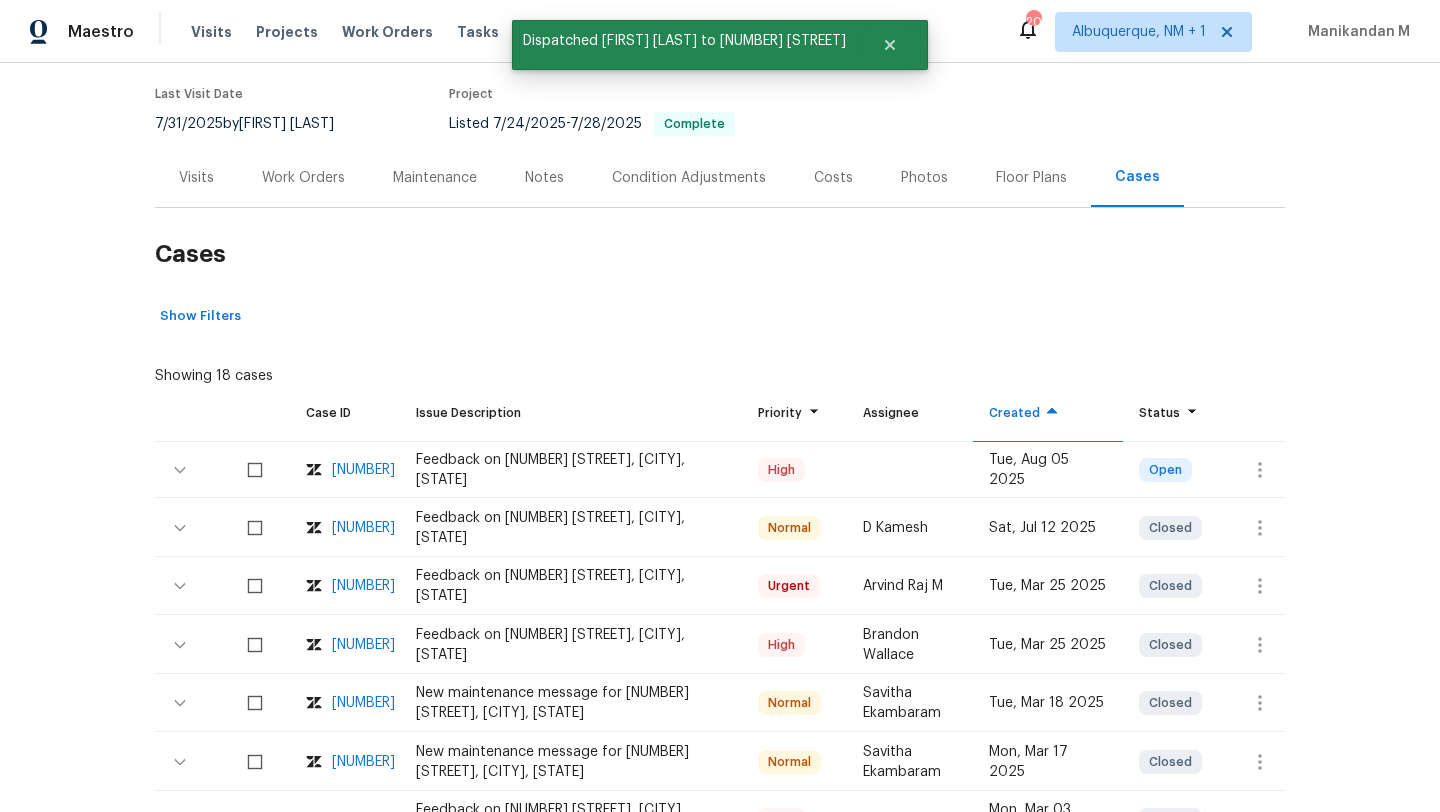 click on "Visits" at bounding box center [196, 178] 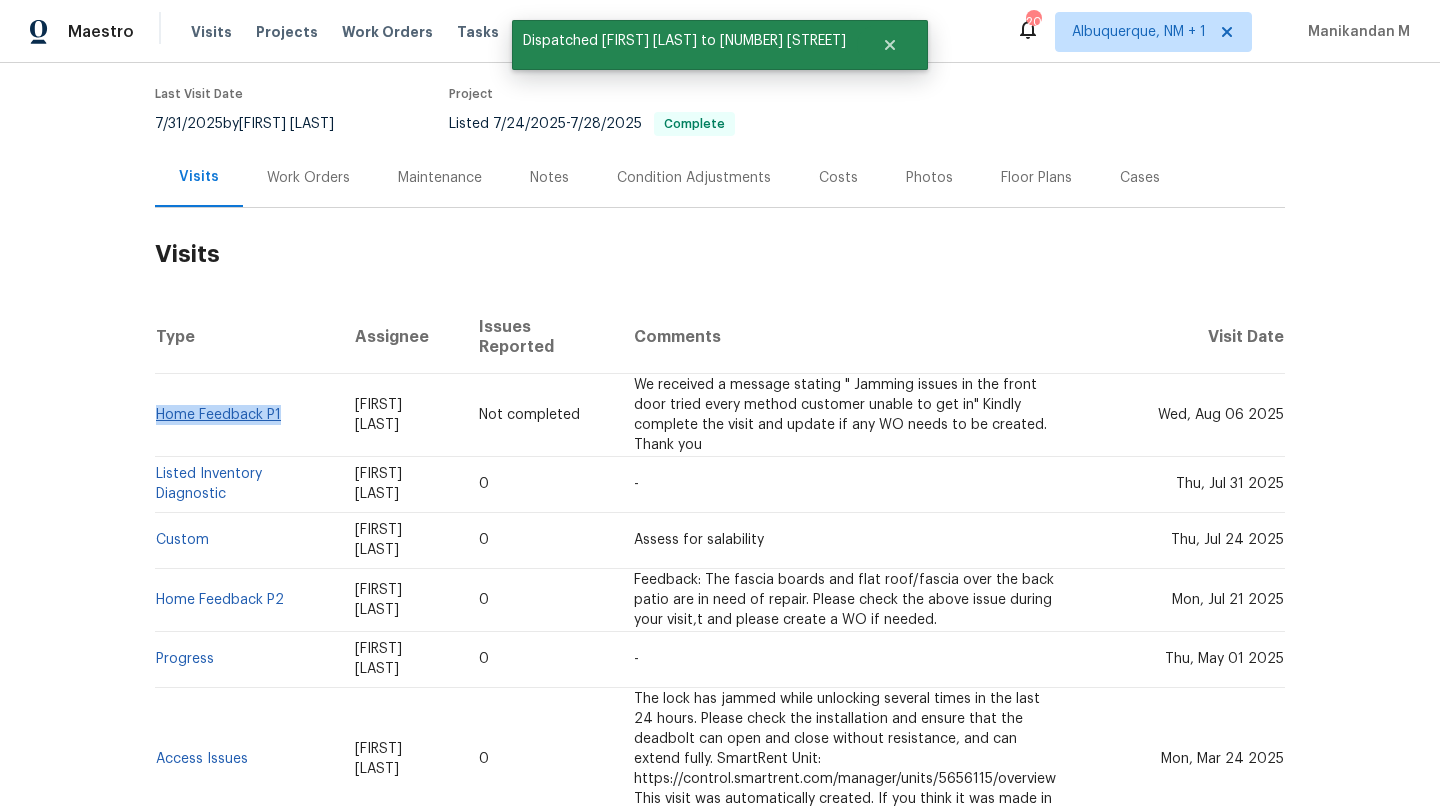 copy on "Home Feedback P1" 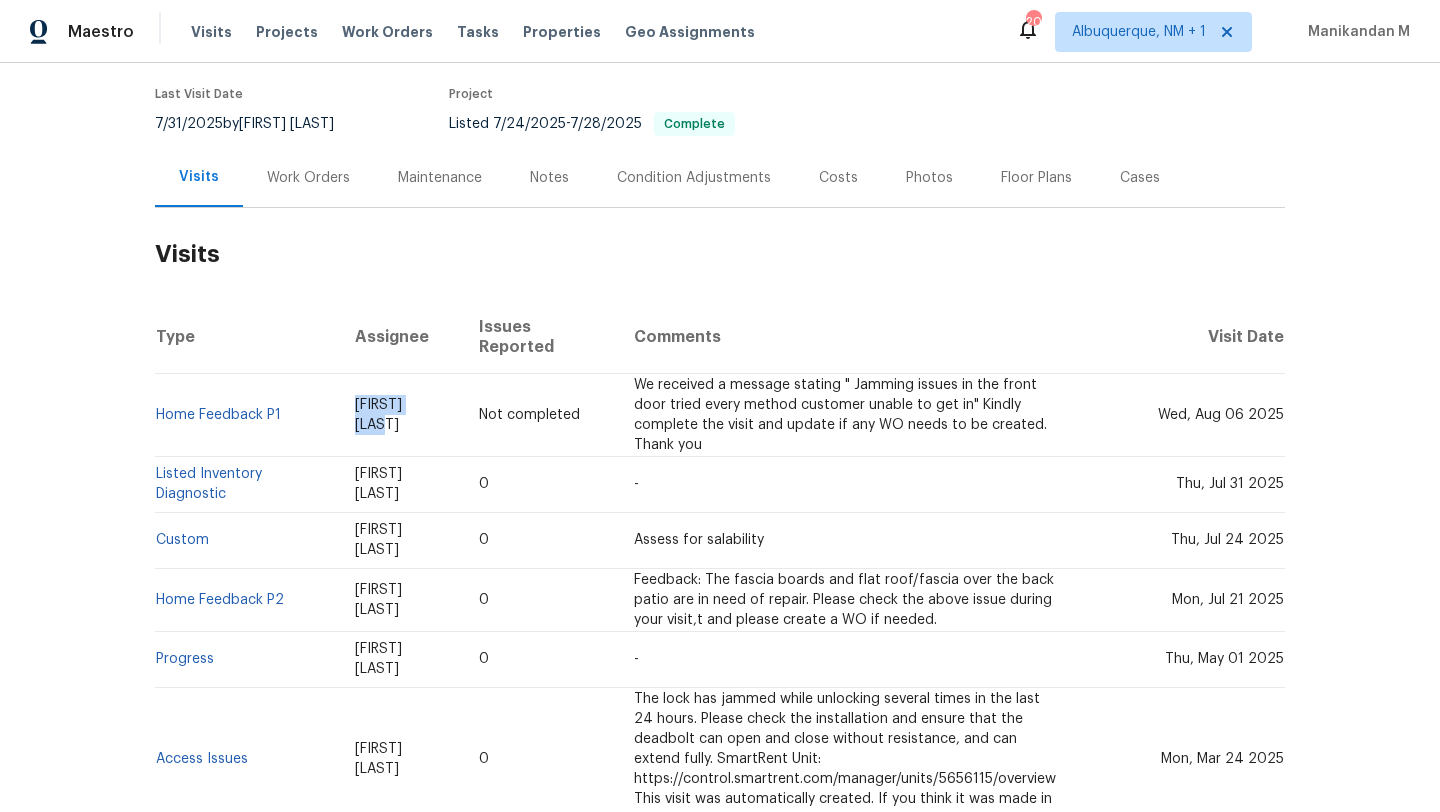 drag, startPoint x: 382, startPoint y: 400, endPoint x: 461, endPoint y: 400, distance: 79 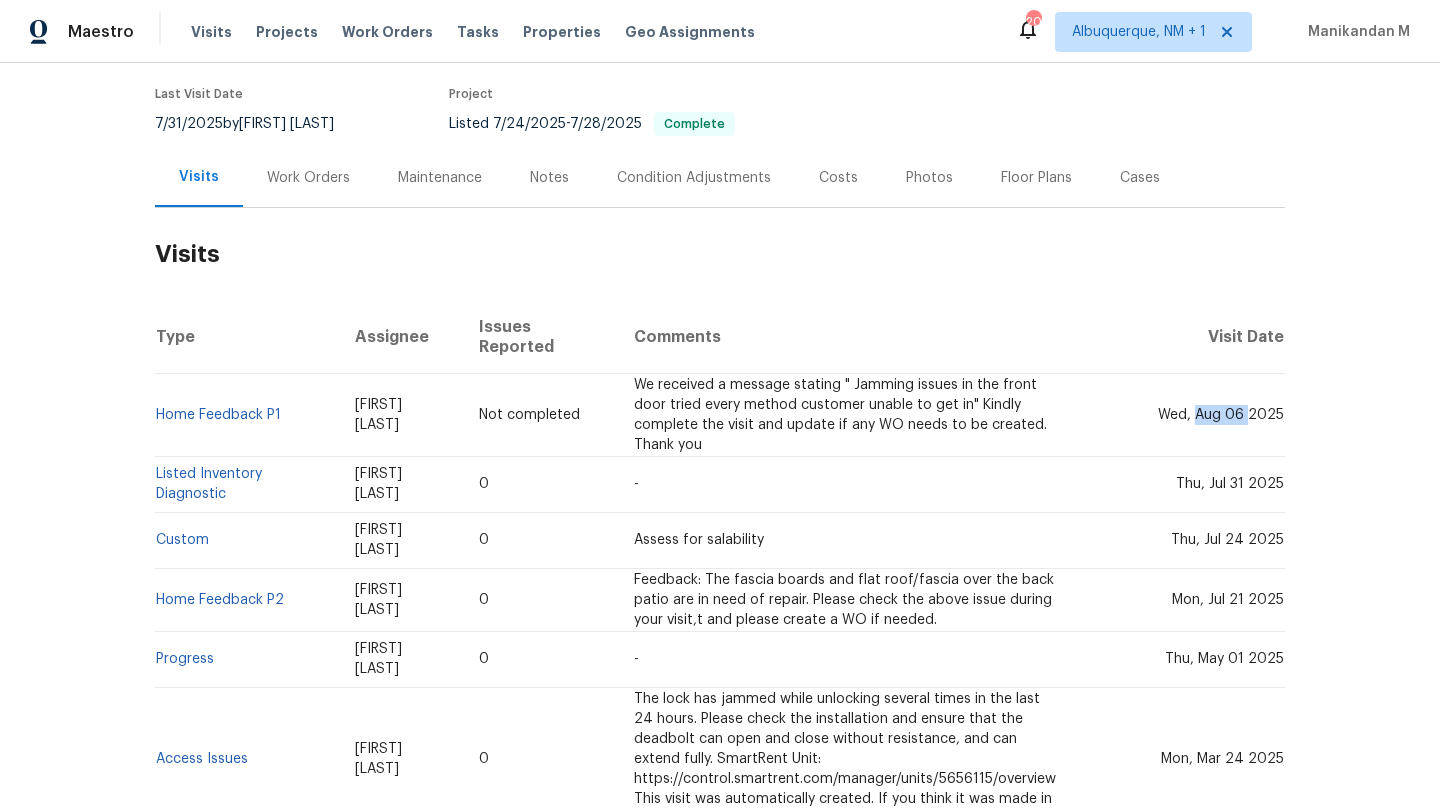 drag, startPoint x: 1193, startPoint y: 399, endPoint x: 1241, endPoint y: 403, distance: 48.166378 